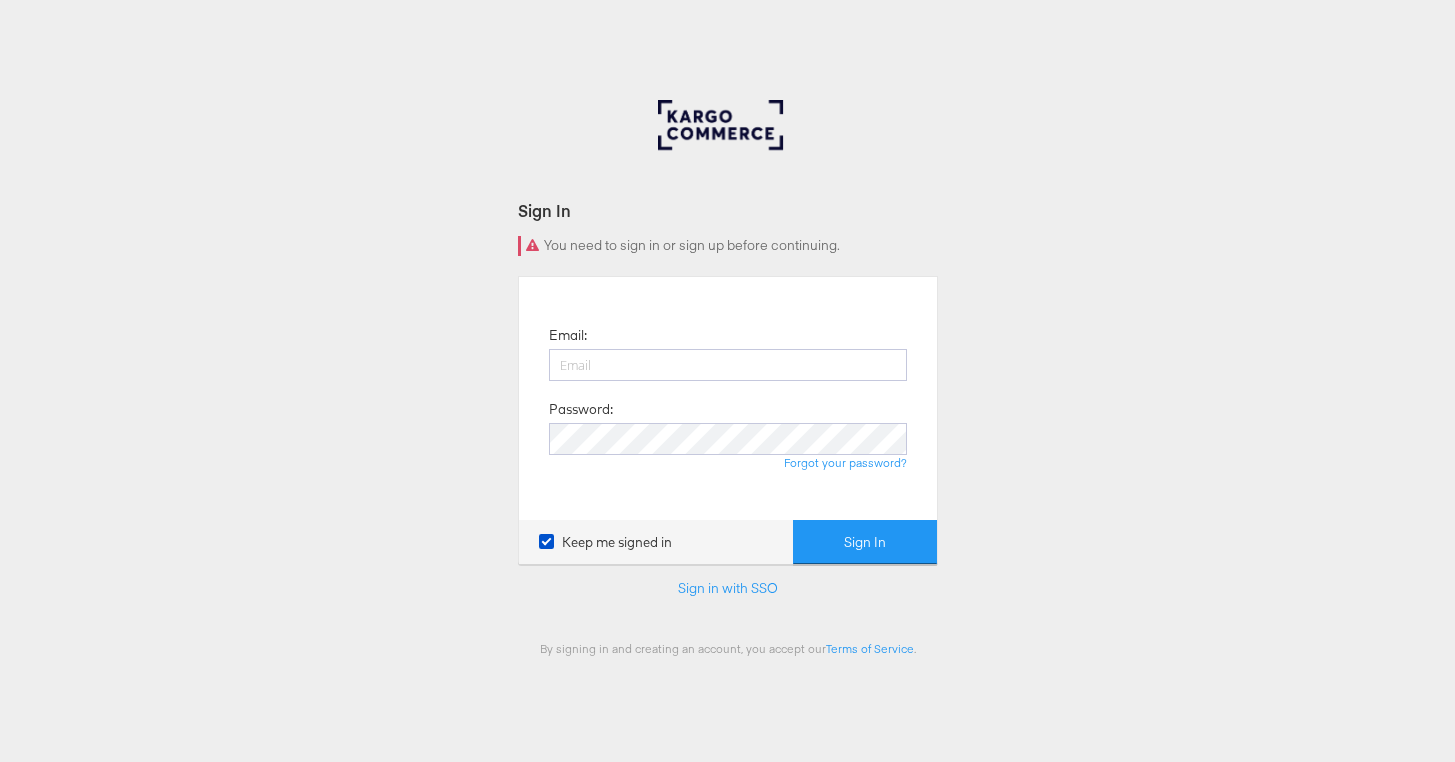 scroll, scrollTop: 0, scrollLeft: 0, axis: both 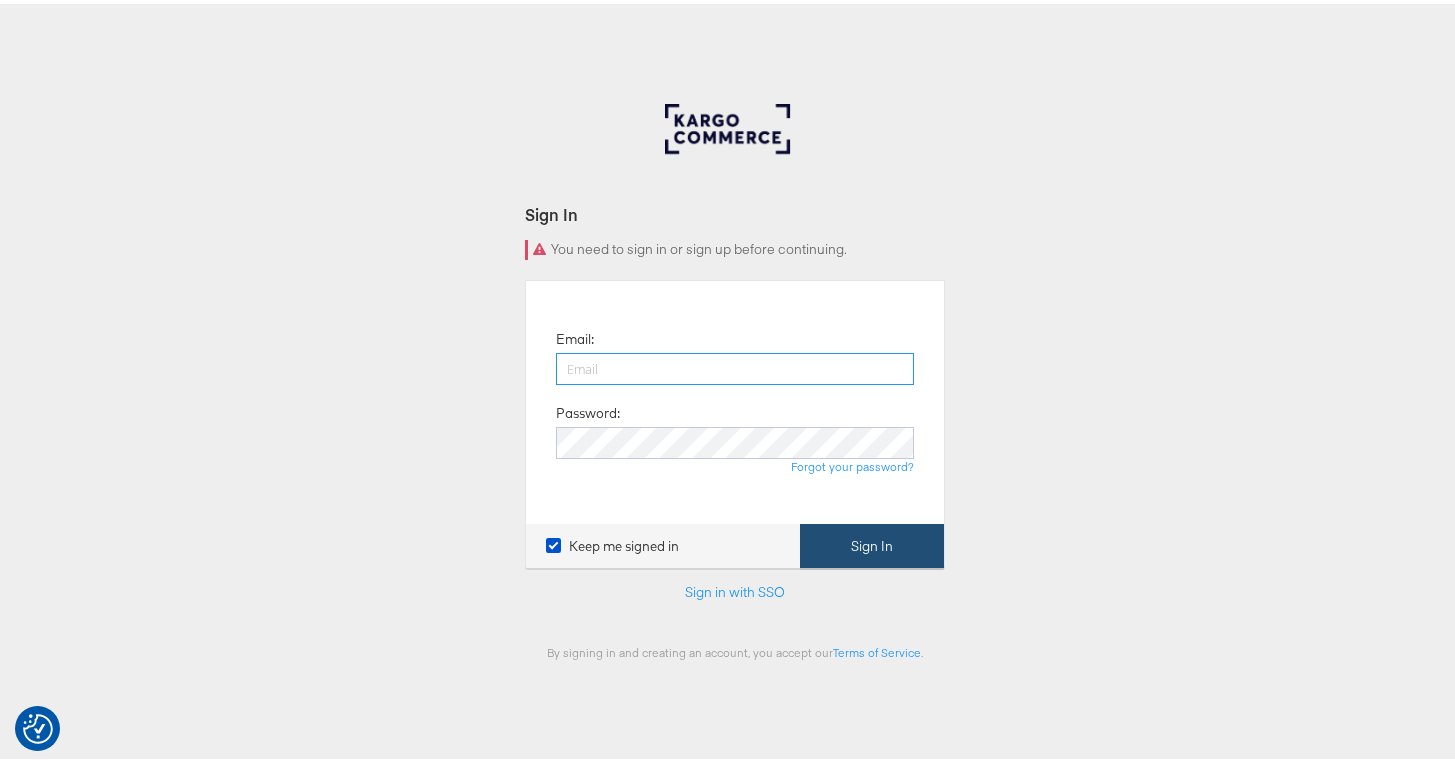 type on "bilal.shreidi@kargo.com" 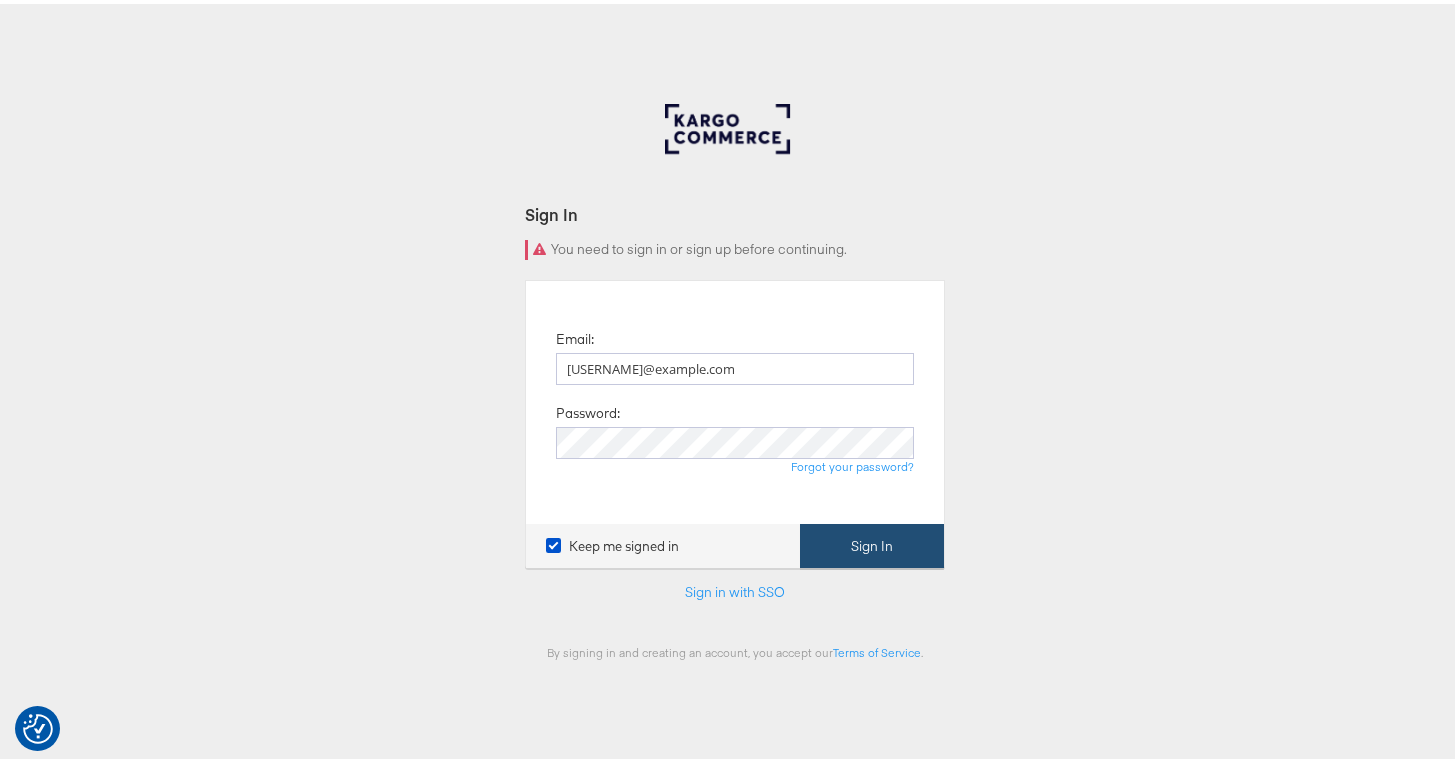 click on "Sign In" at bounding box center (872, 542) 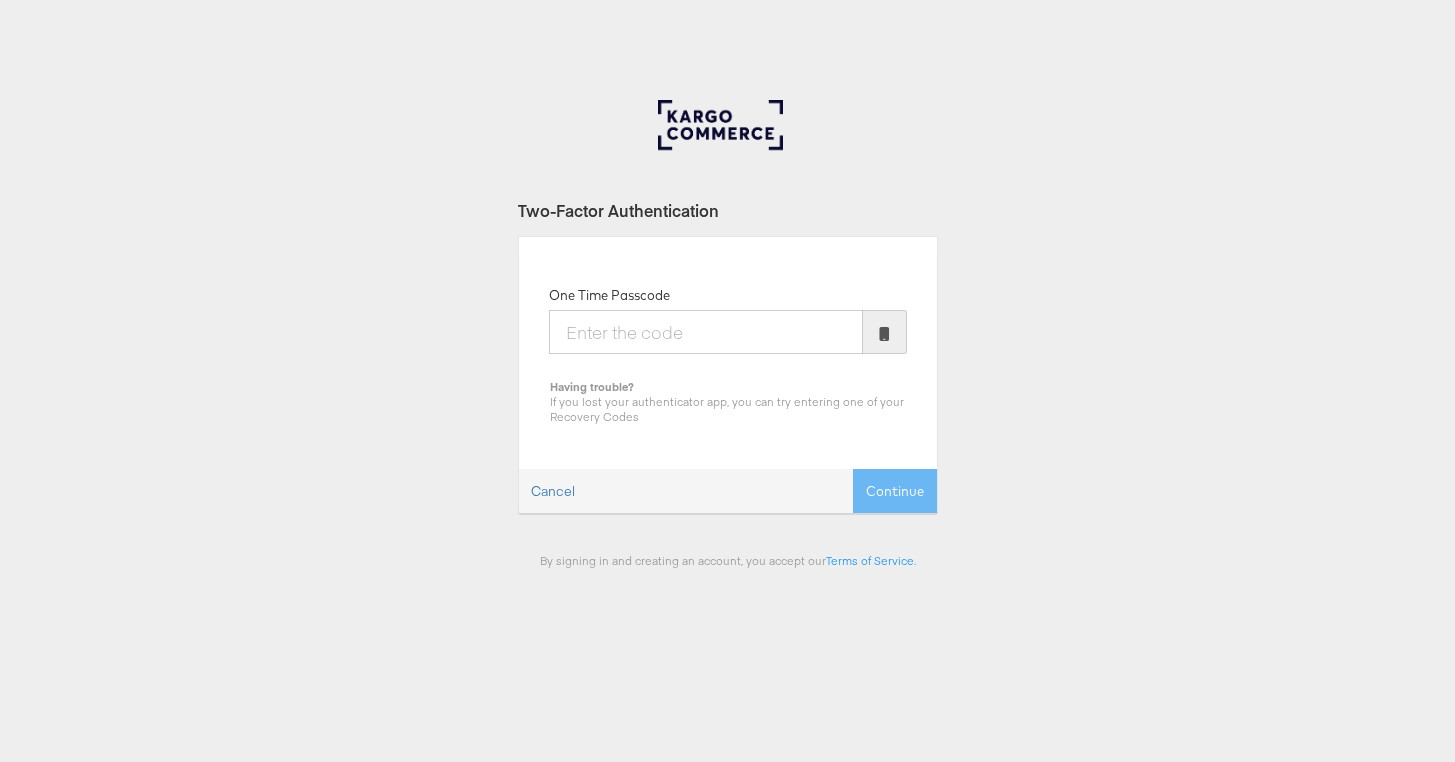 scroll, scrollTop: 0, scrollLeft: 0, axis: both 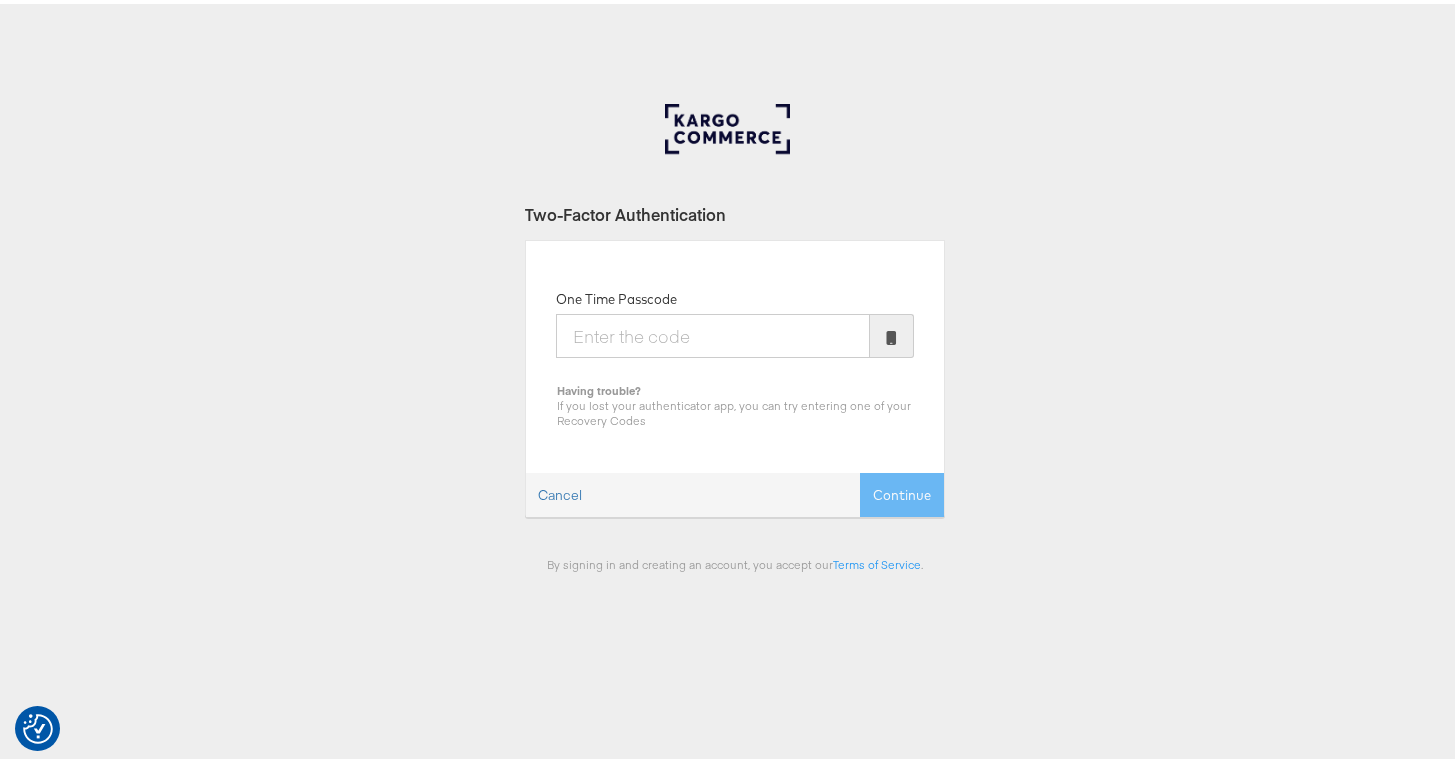 click on "One Time Passcode" at bounding box center (713, 332) 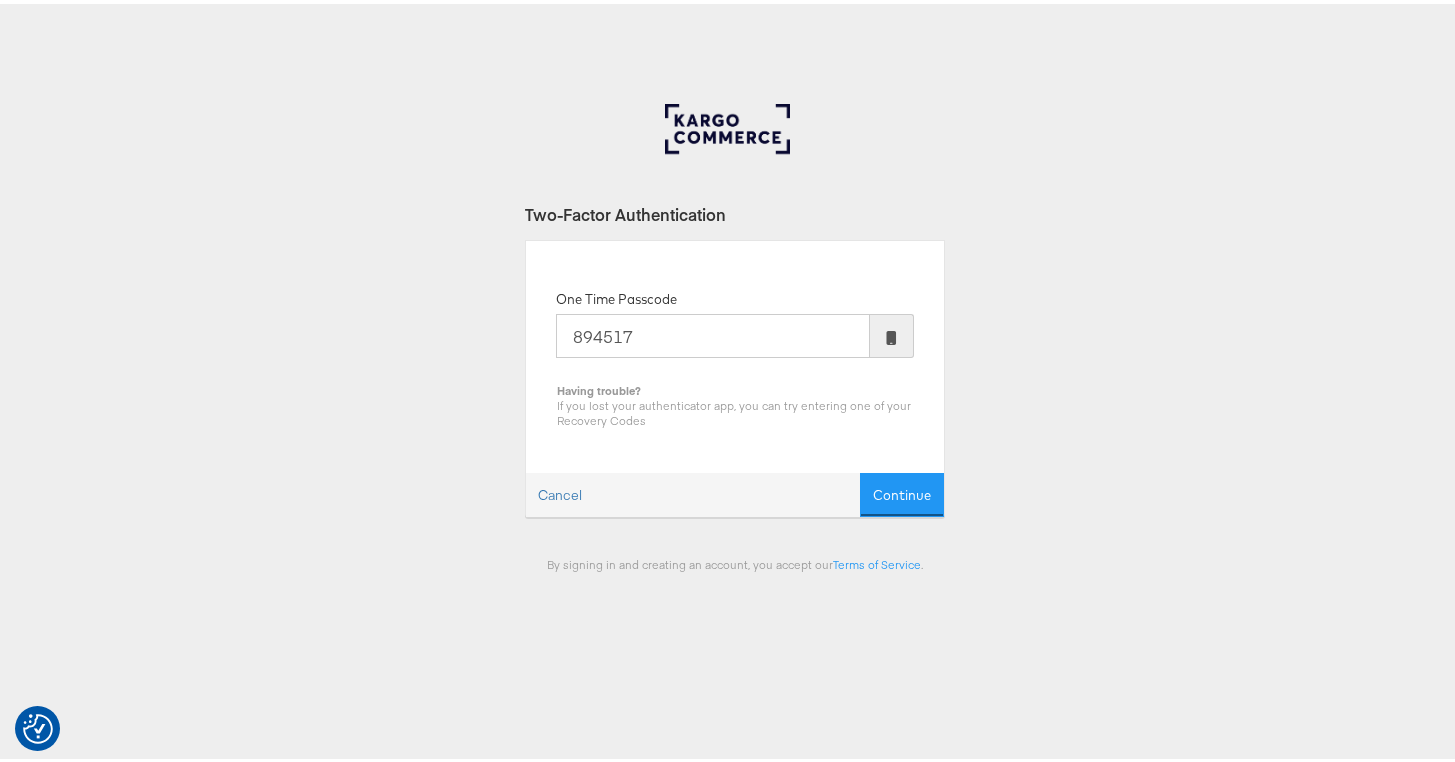 type on "894517" 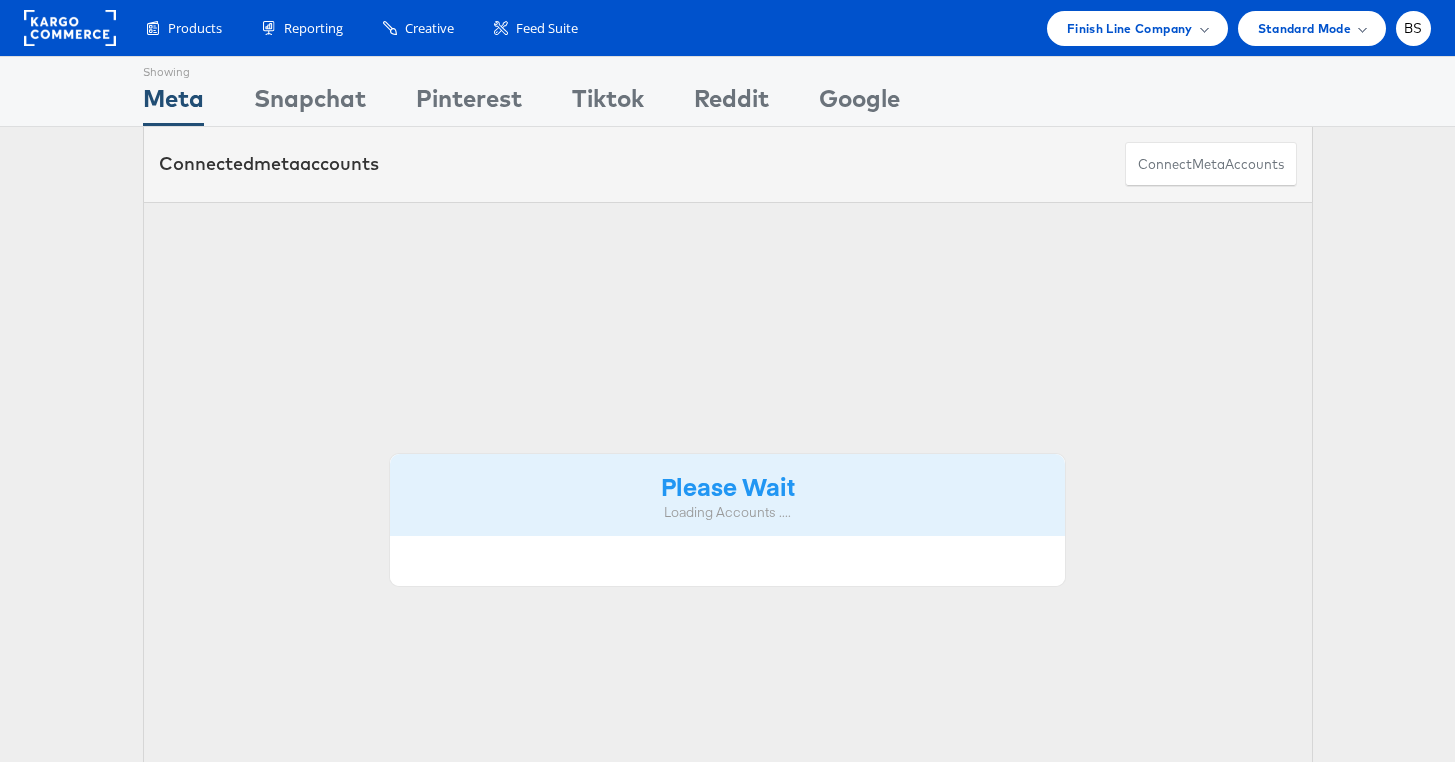 scroll, scrollTop: 0, scrollLeft: 0, axis: both 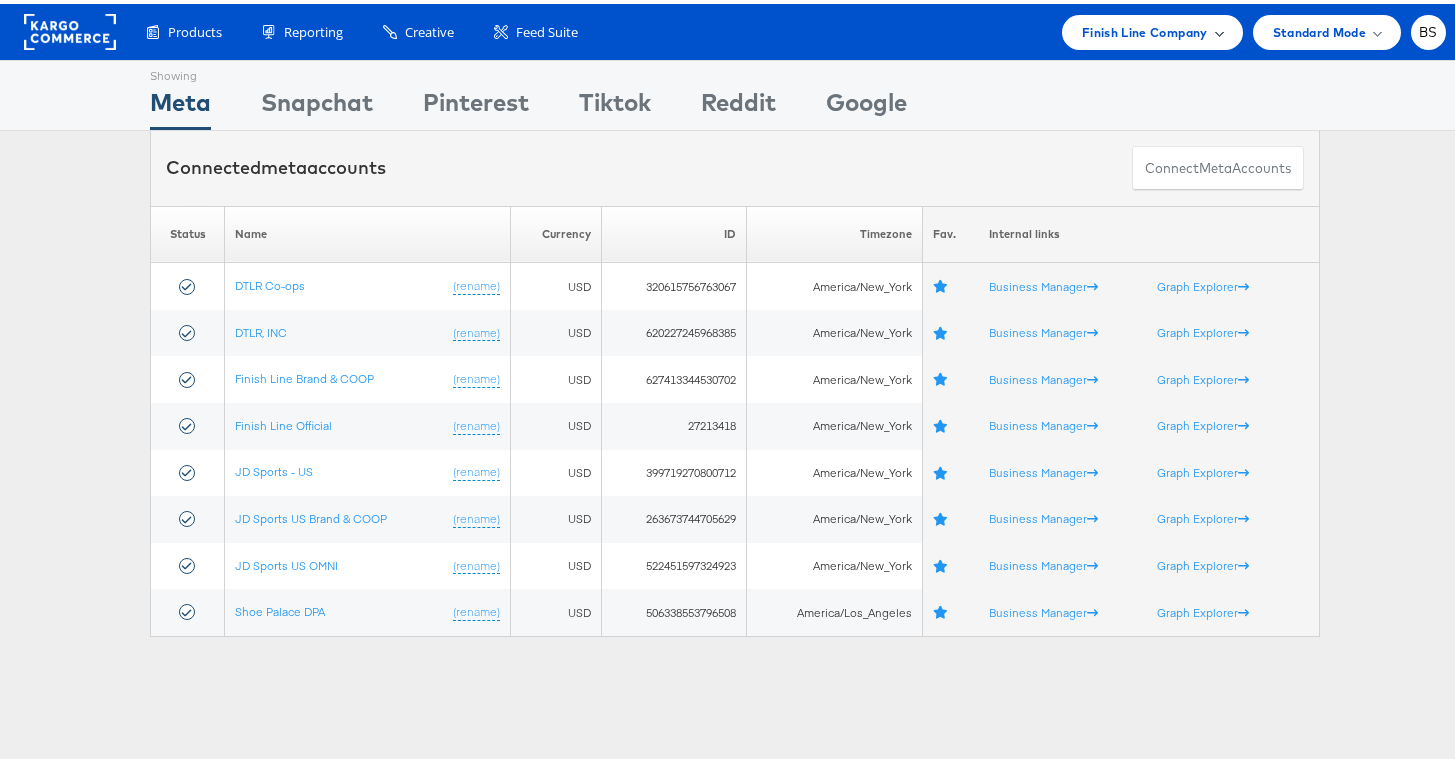 click on "Finish Line Company" at bounding box center (1145, 28) 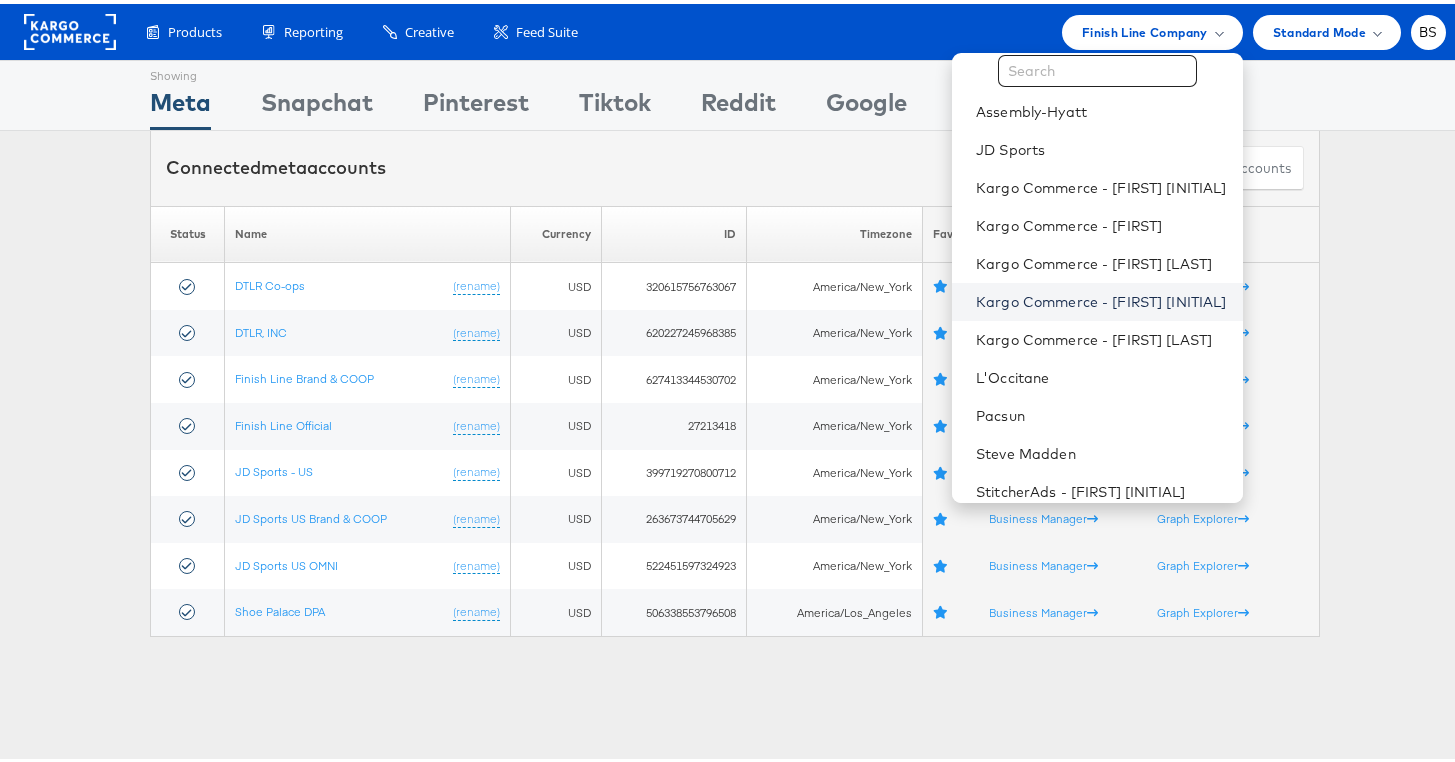 scroll, scrollTop: 205, scrollLeft: 0, axis: vertical 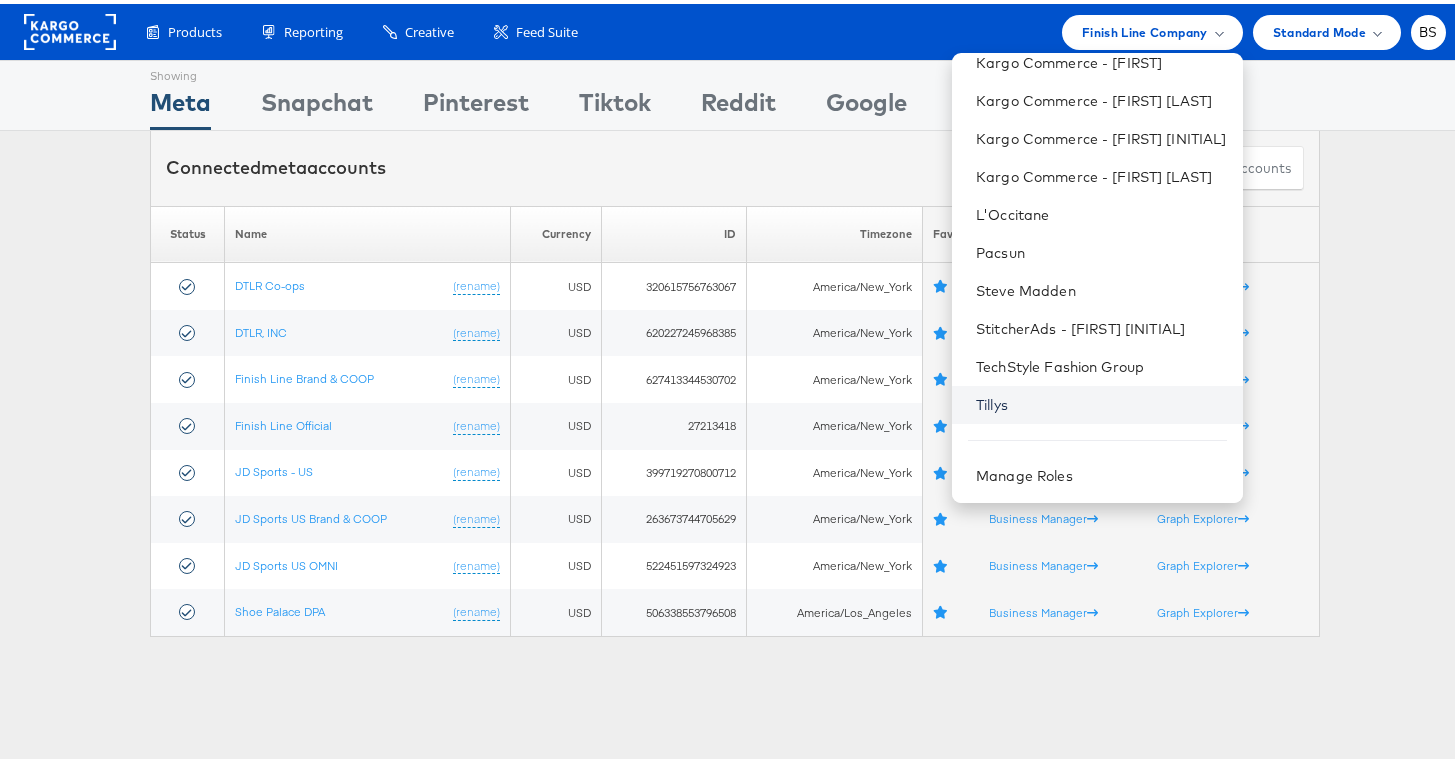 click on "Tillys" at bounding box center [1101, 401] 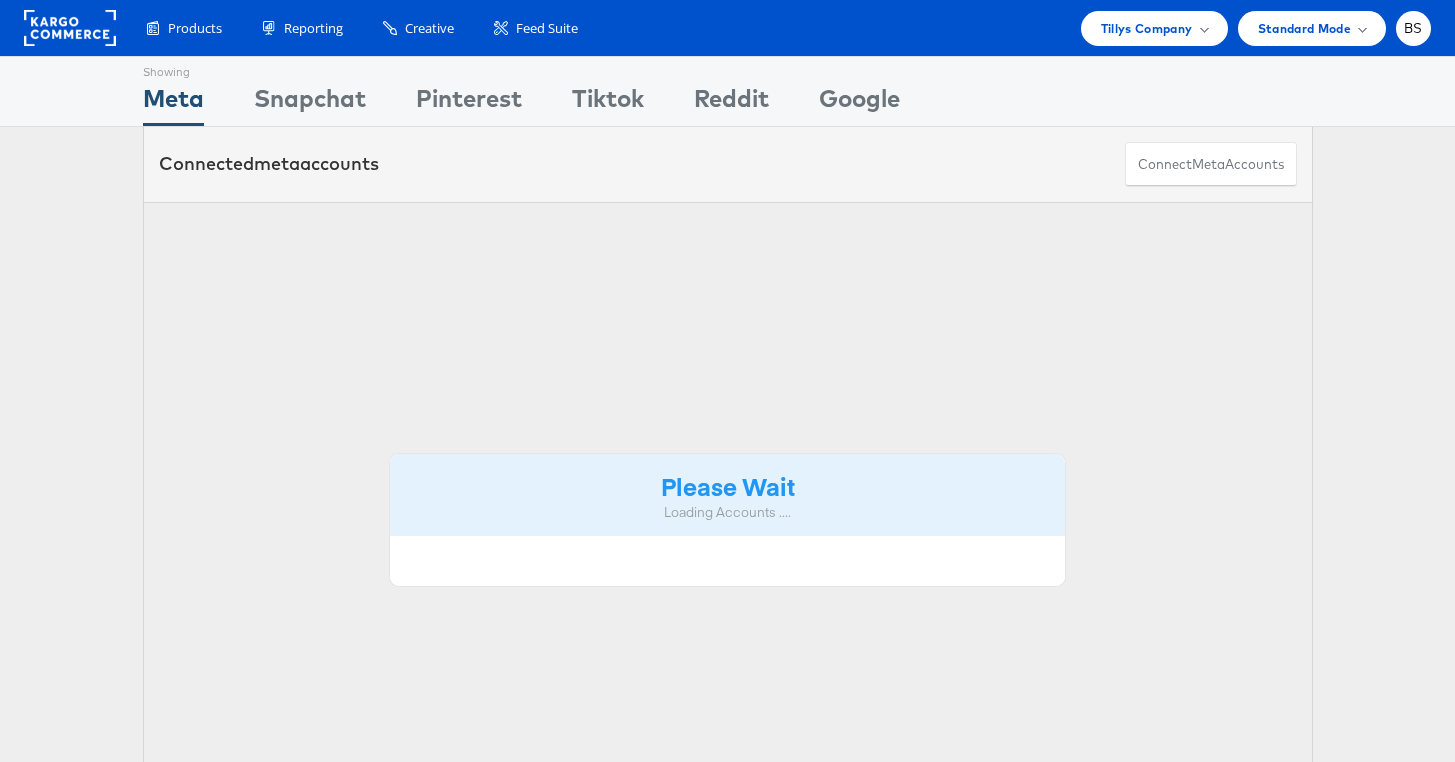scroll, scrollTop: 0, scrollLeft: 0, axis: both 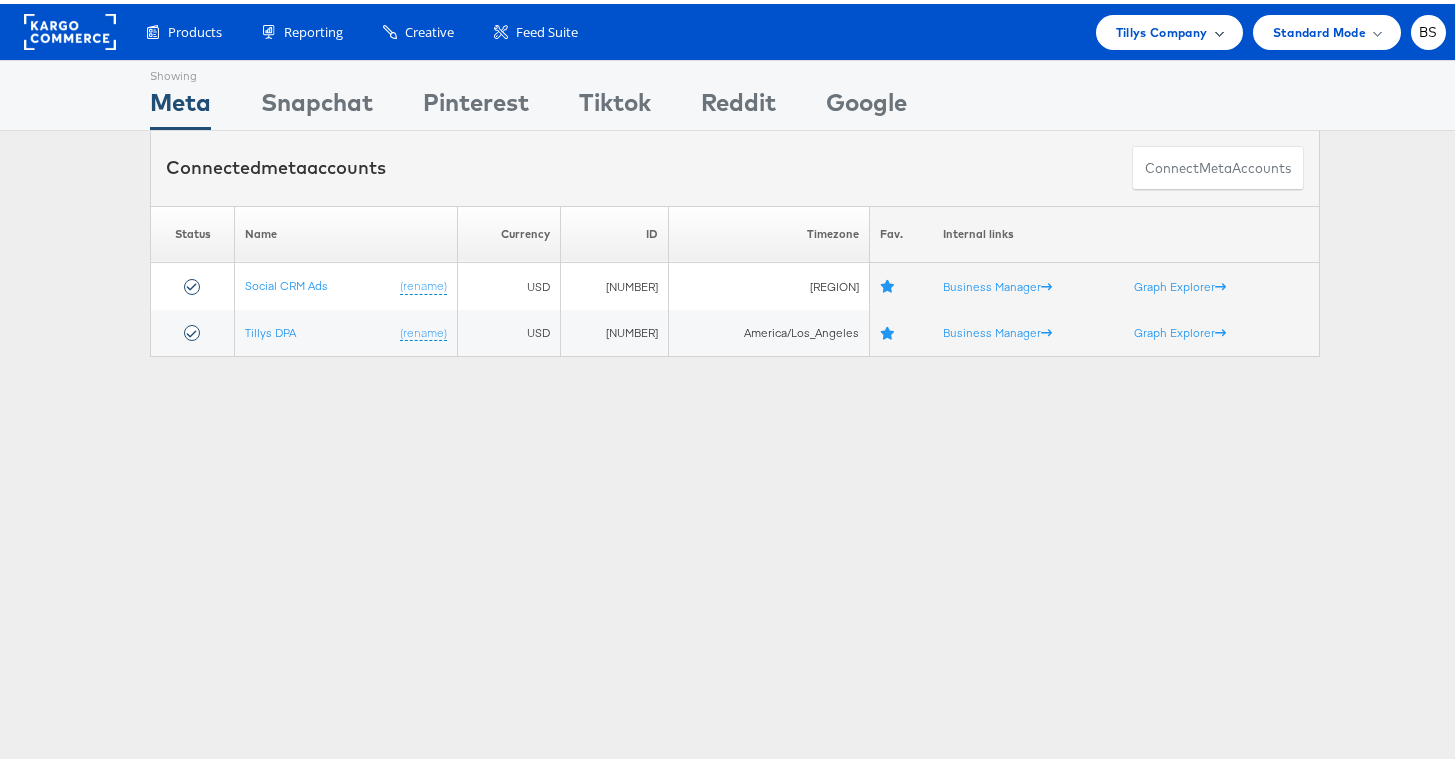 click on "Tillys Company" at bounding box center (1162, 28) 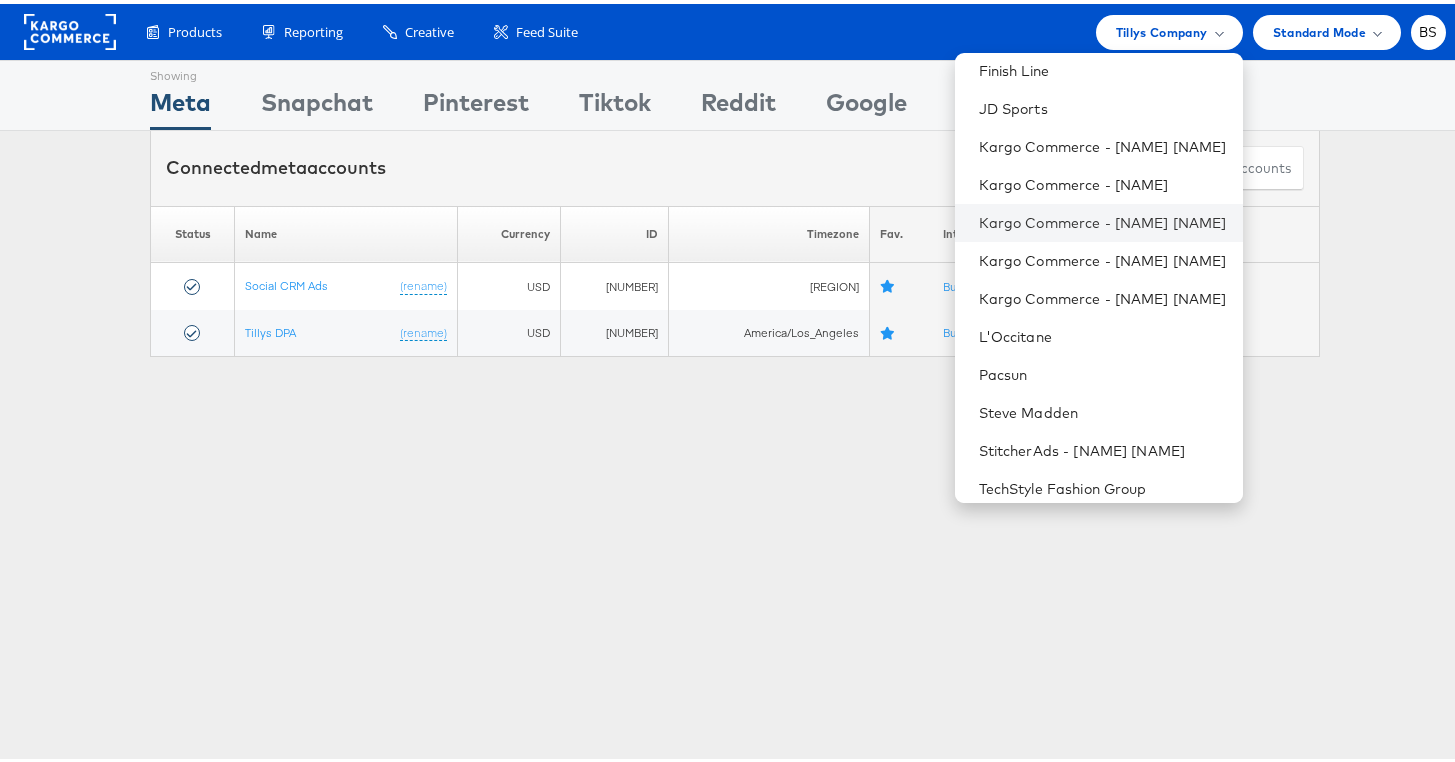 scroll, scrollTop: 205, scrollLeft: 0, axis: vertical 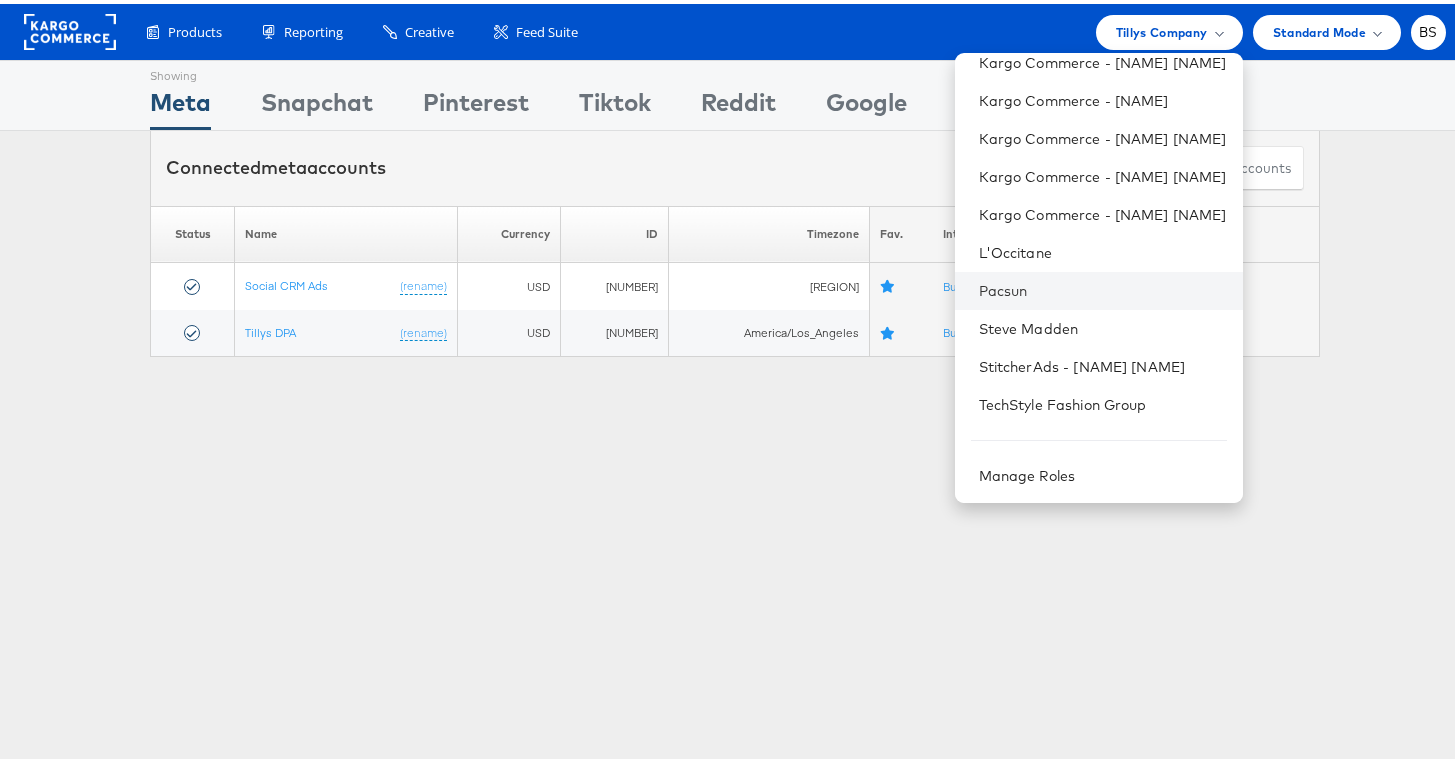 click on "Pacsun" at bounding box center [1099, 287] 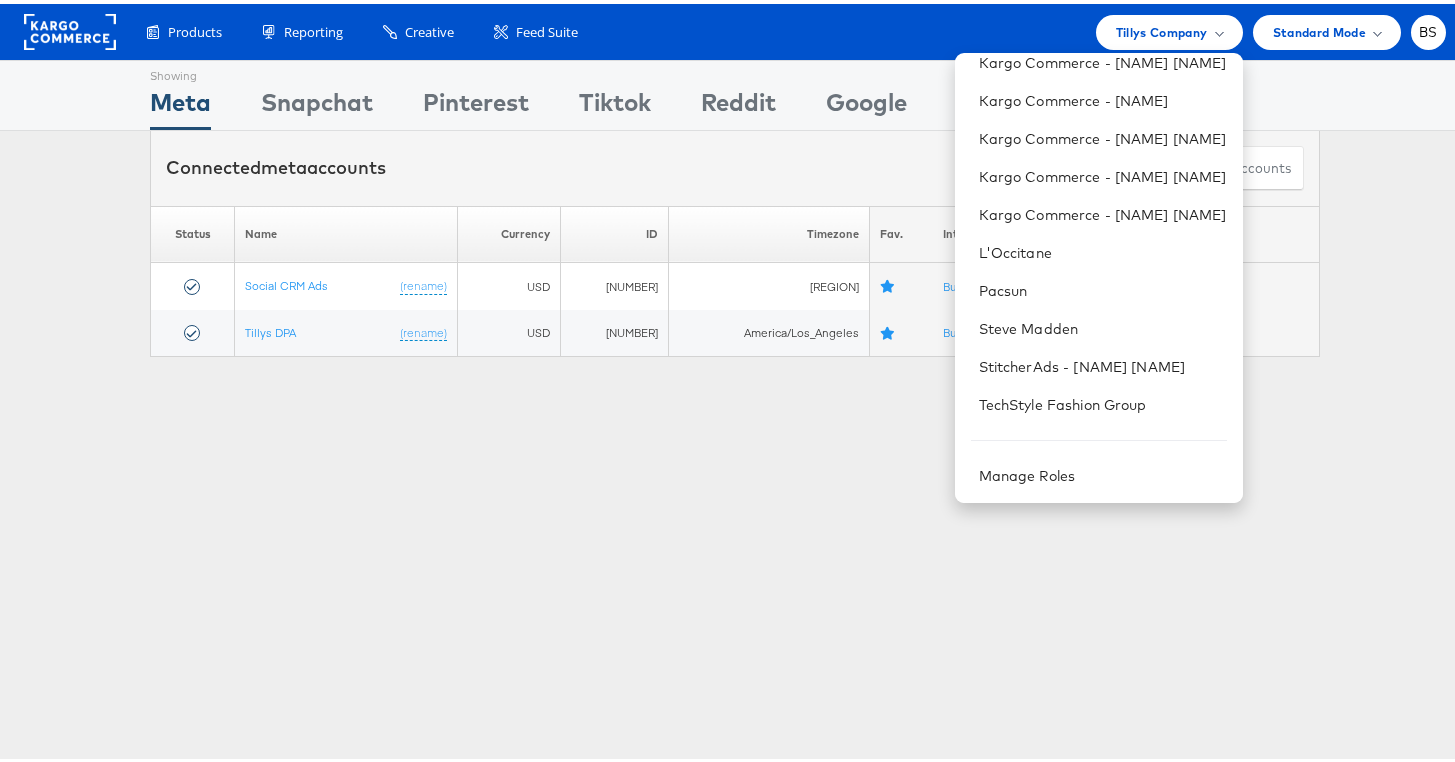 click on "Showing
Meta
Showing
Snapchat
Showing
Pinterest
Showing
Tiktok
Showing
Reddit
Showing
Google
Connected  meta  accounts
Connect  meta  Accounts
Please Wait
Loading Accounts ....
Status
Name
Currency
ID" at bounding box center [735, 556] 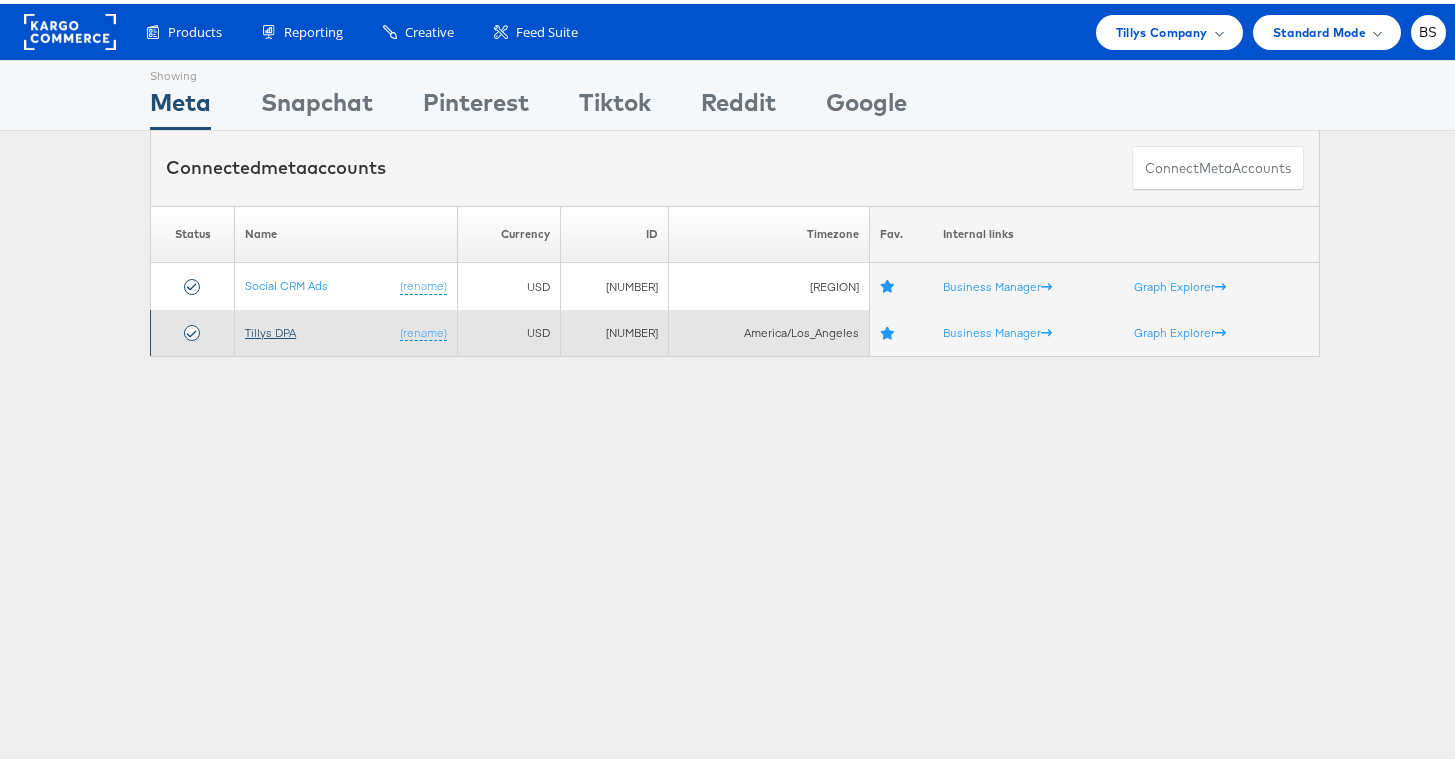 click on "Tillys DPA" at bounding box center [270, 328] 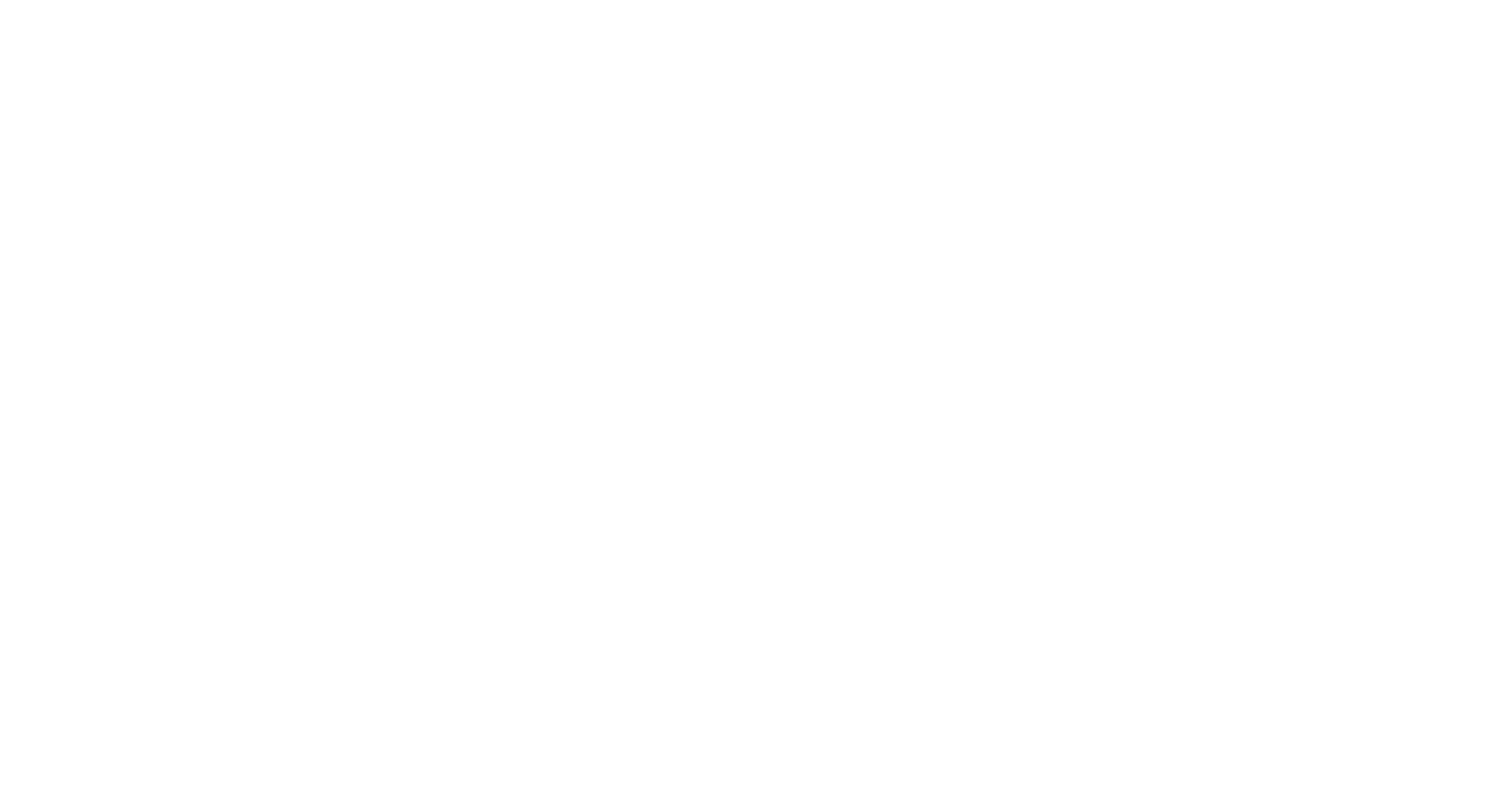 scroll, scrollTop: 0, scrollLeft: 0, axis: both 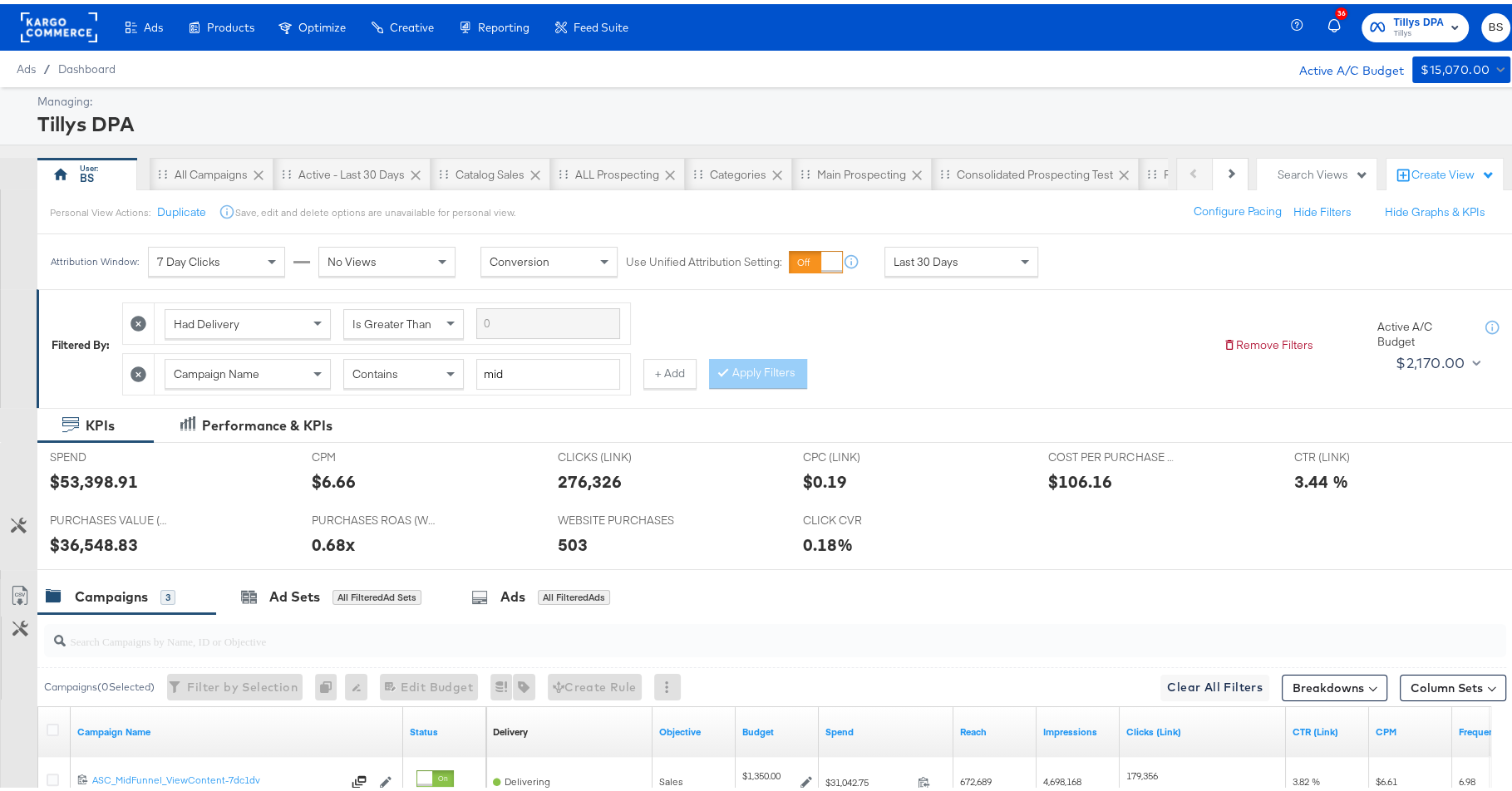click on "Last 30 Days" at bounding box center [926, 258] 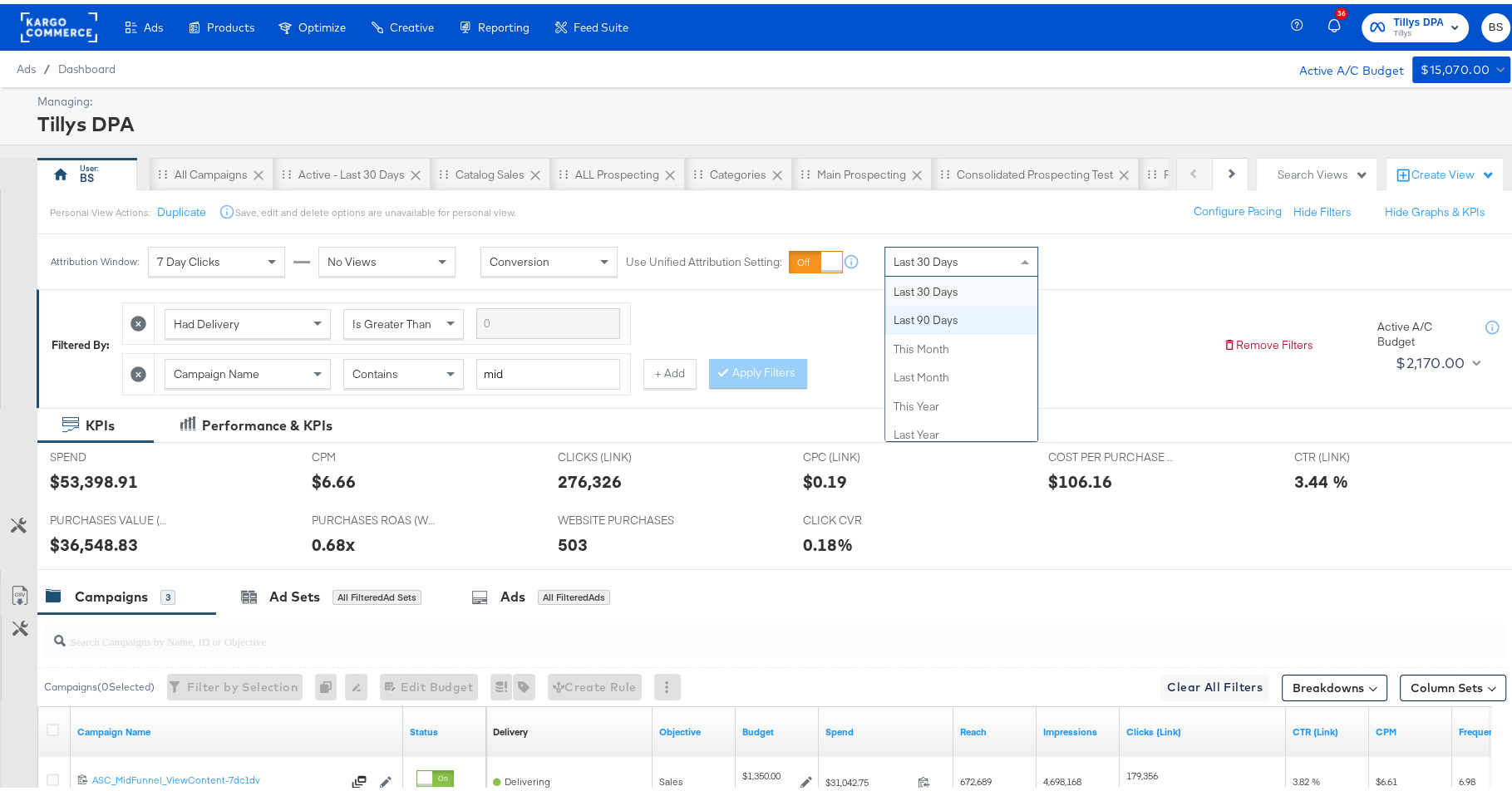 scroll, scrollTop: 0, scrollLeft: 0, axis: both 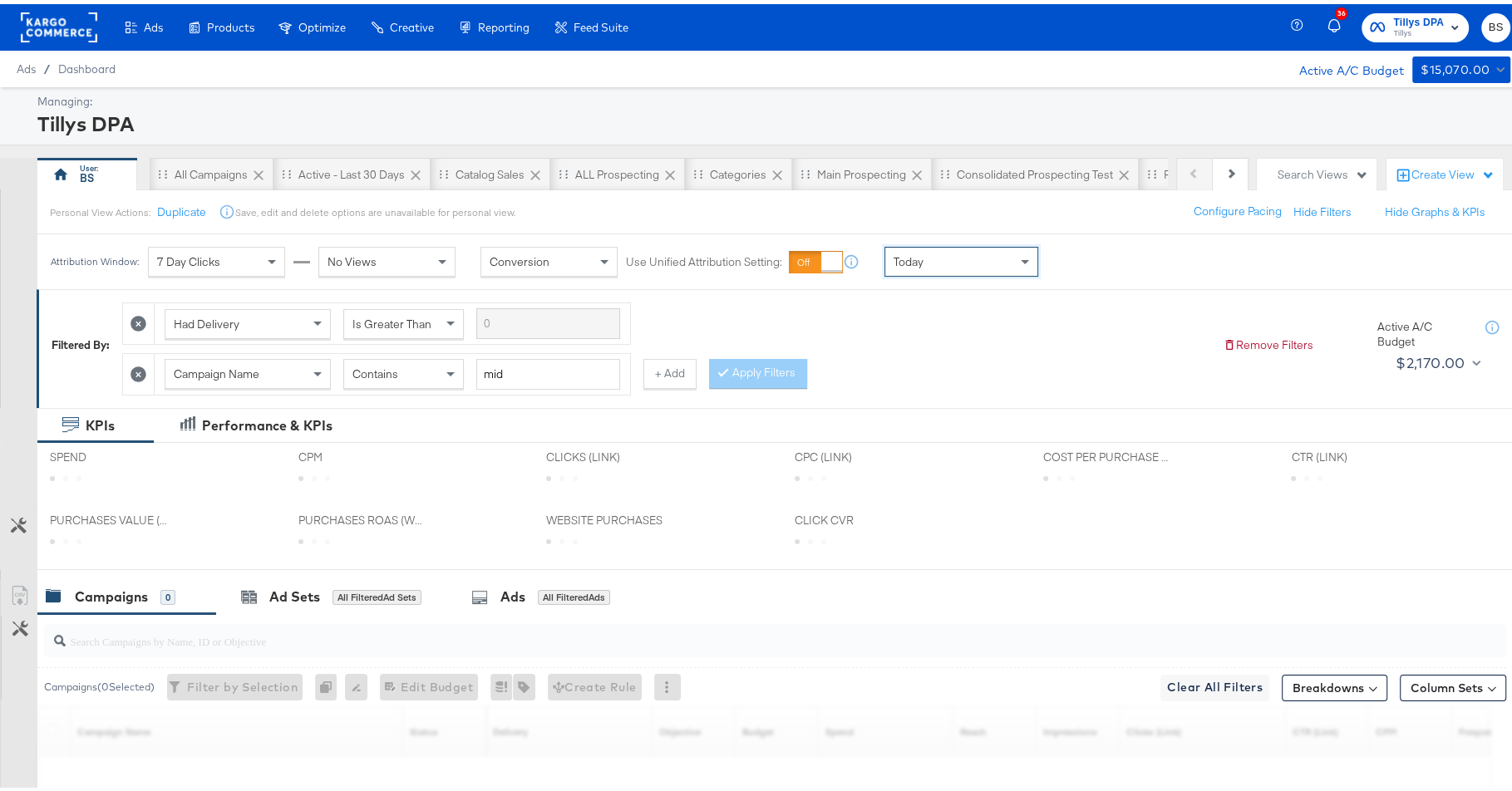 drag, startPoint x: 922, startPoint y: 322, endPoint x: 922, endPoint y: 336, distance: 14 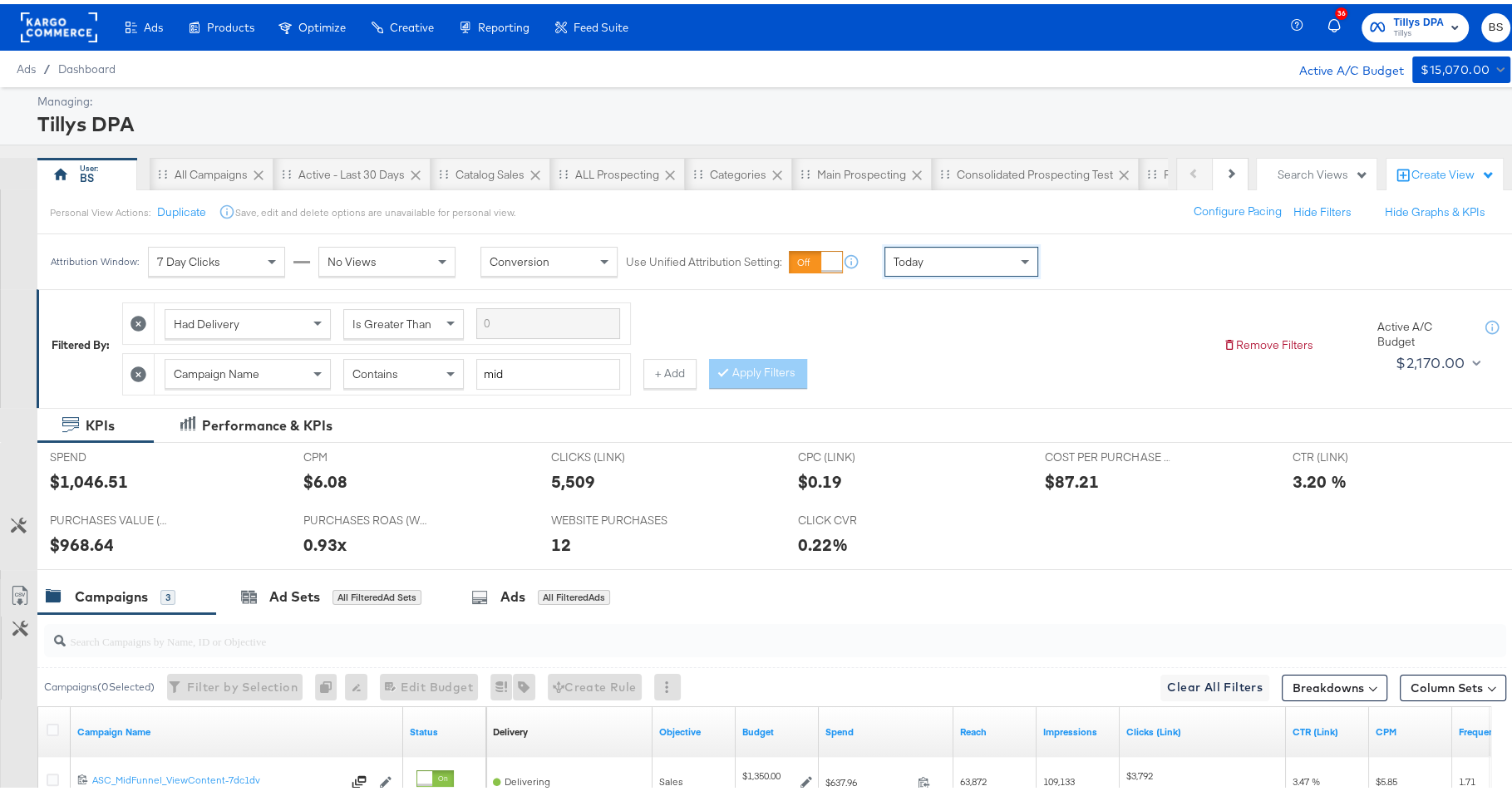 click on "Today" at bounding box center (961, 258) 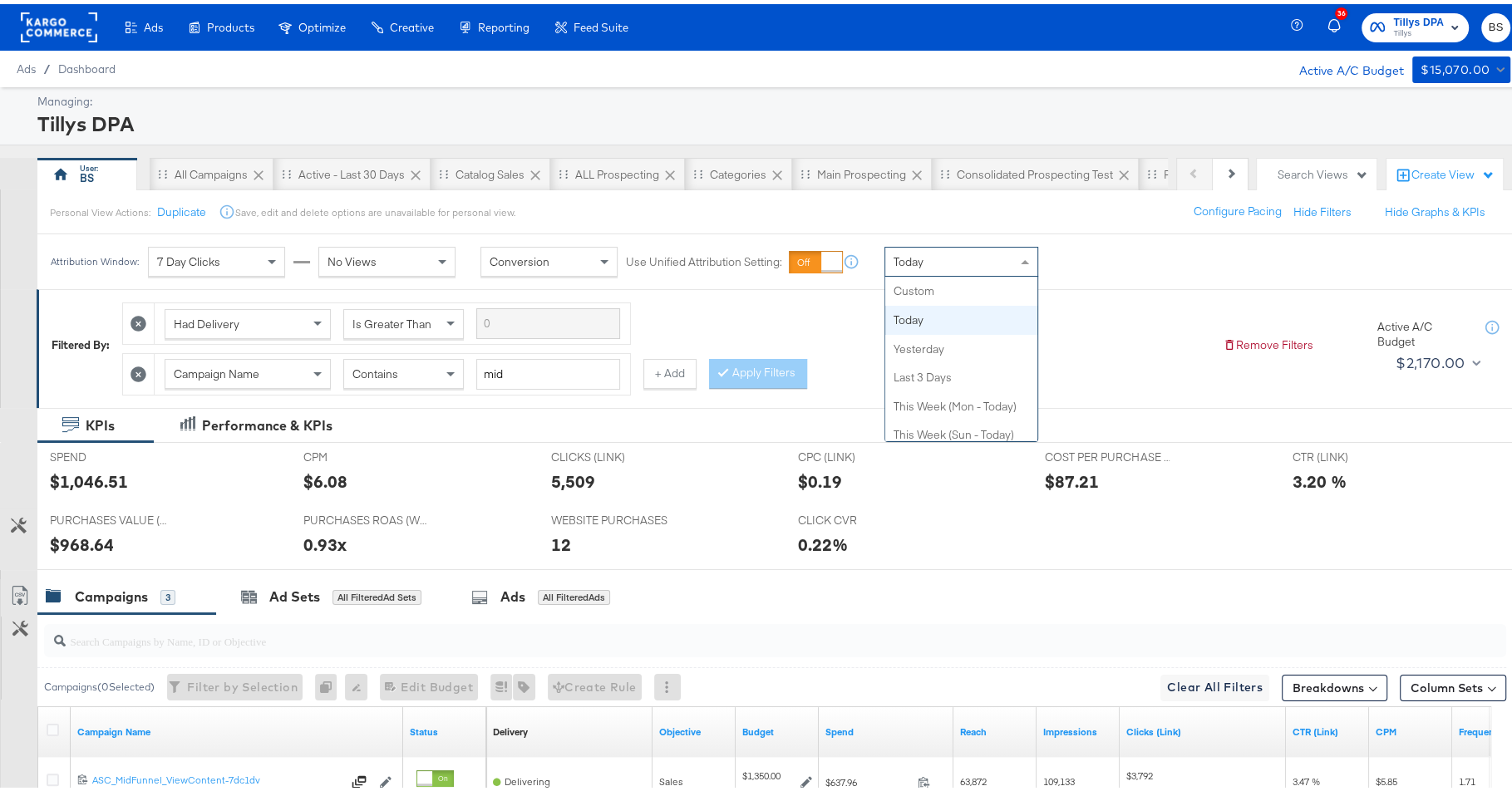 scroll, scrollTop: 29, scrollLeft: 0, axis: vertical 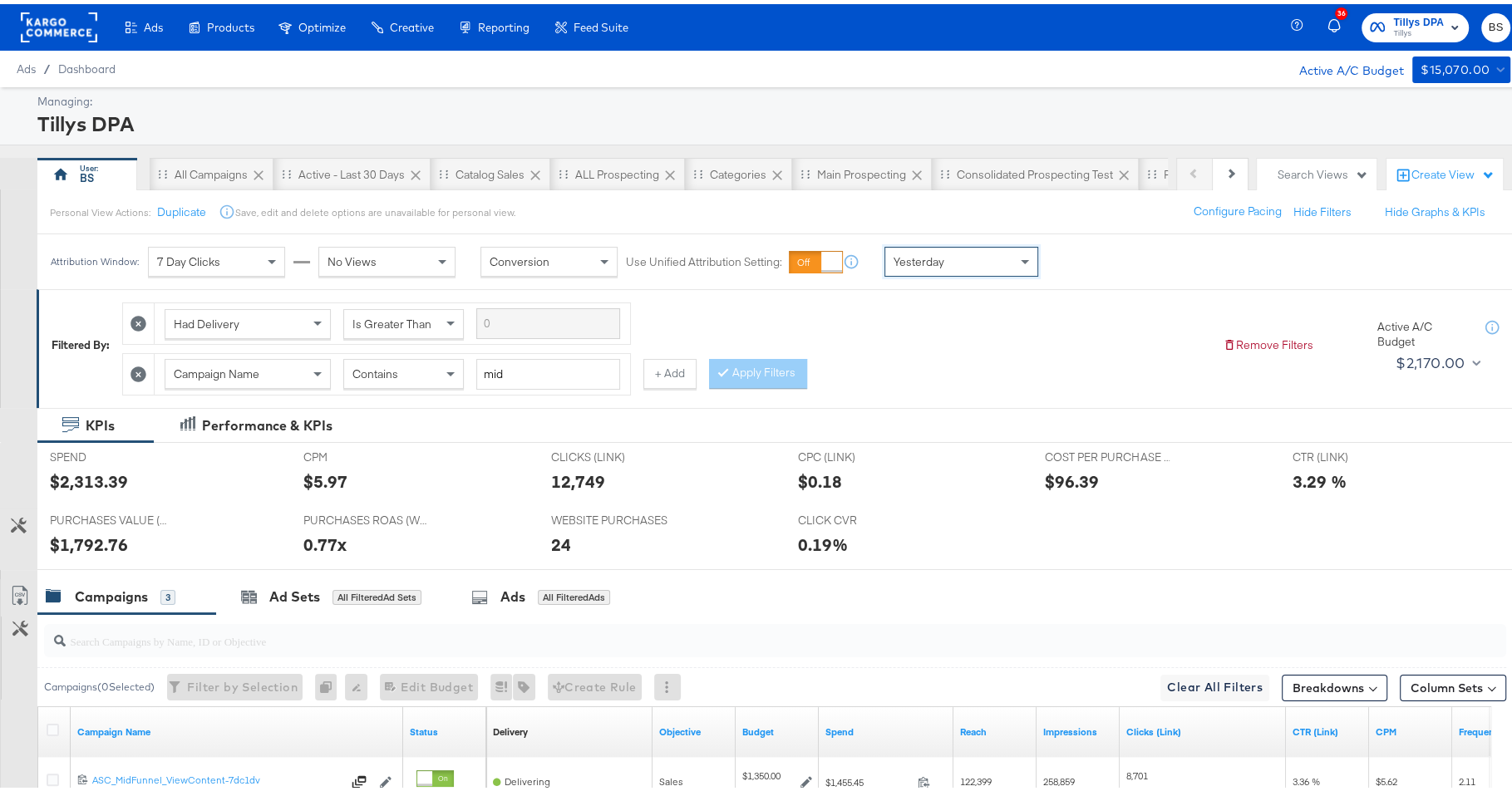 click on "$15,070.00" at bounding box center (1455, 66) 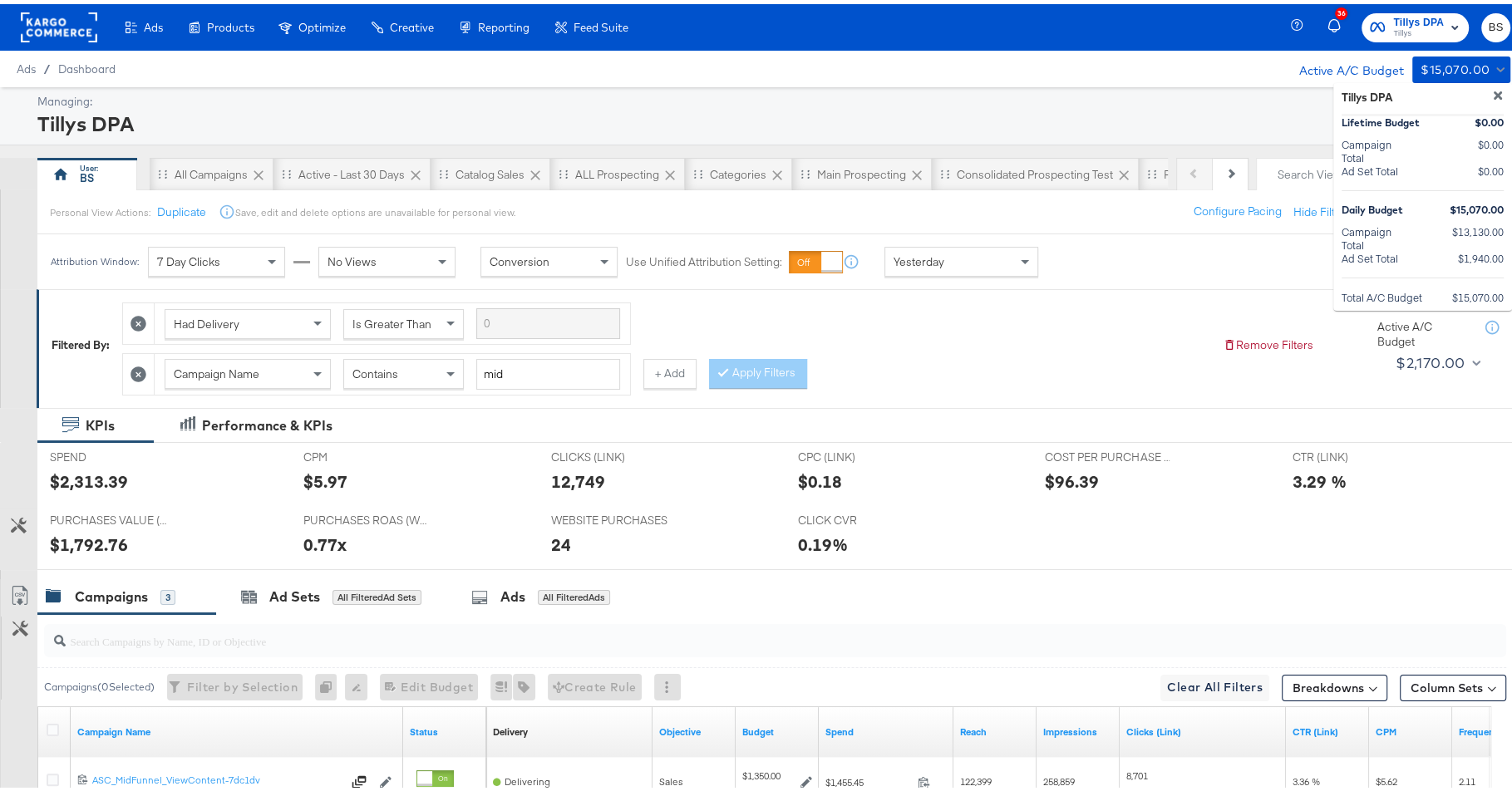 click at bounding box center [763, 396] 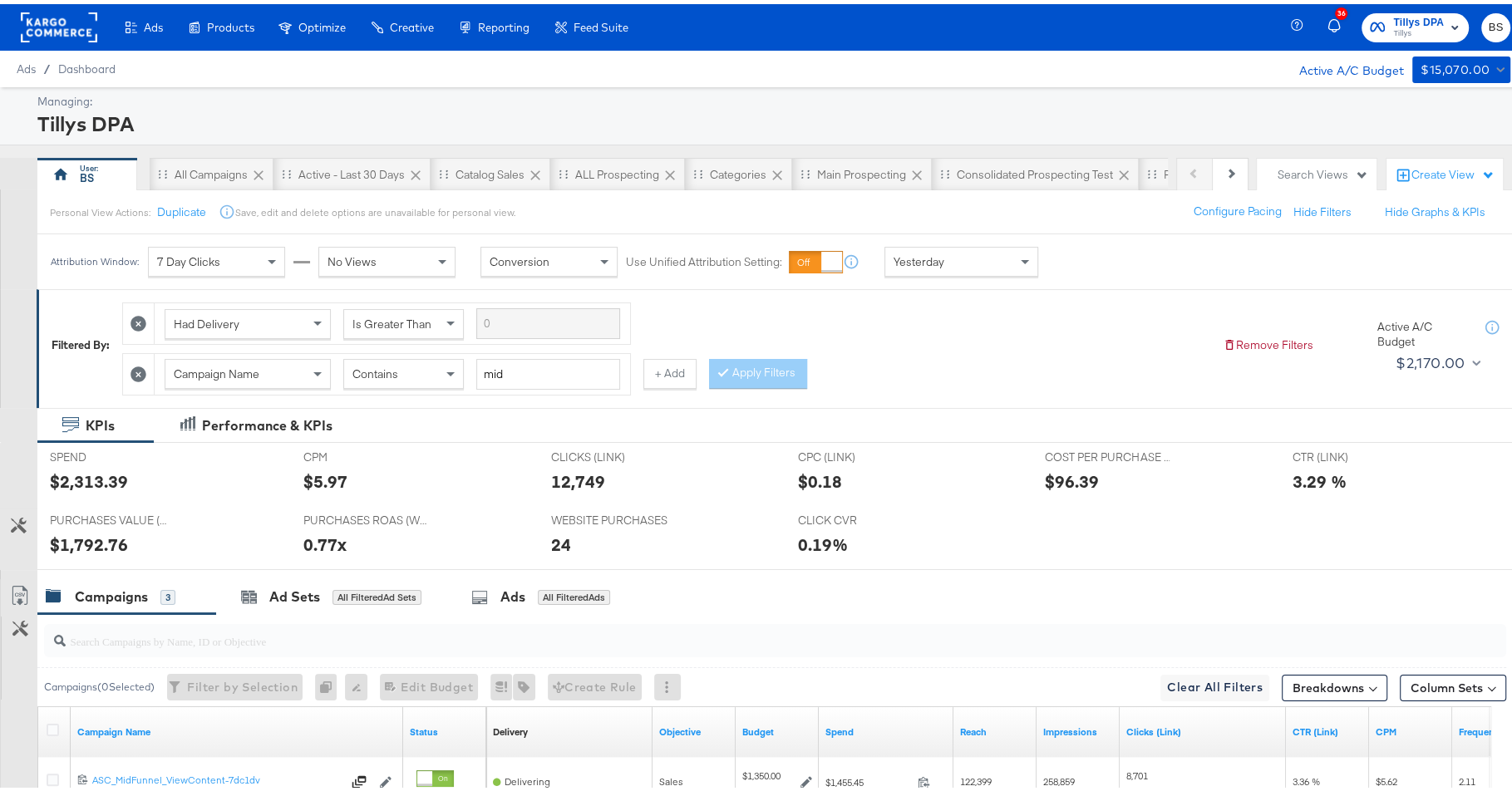 click 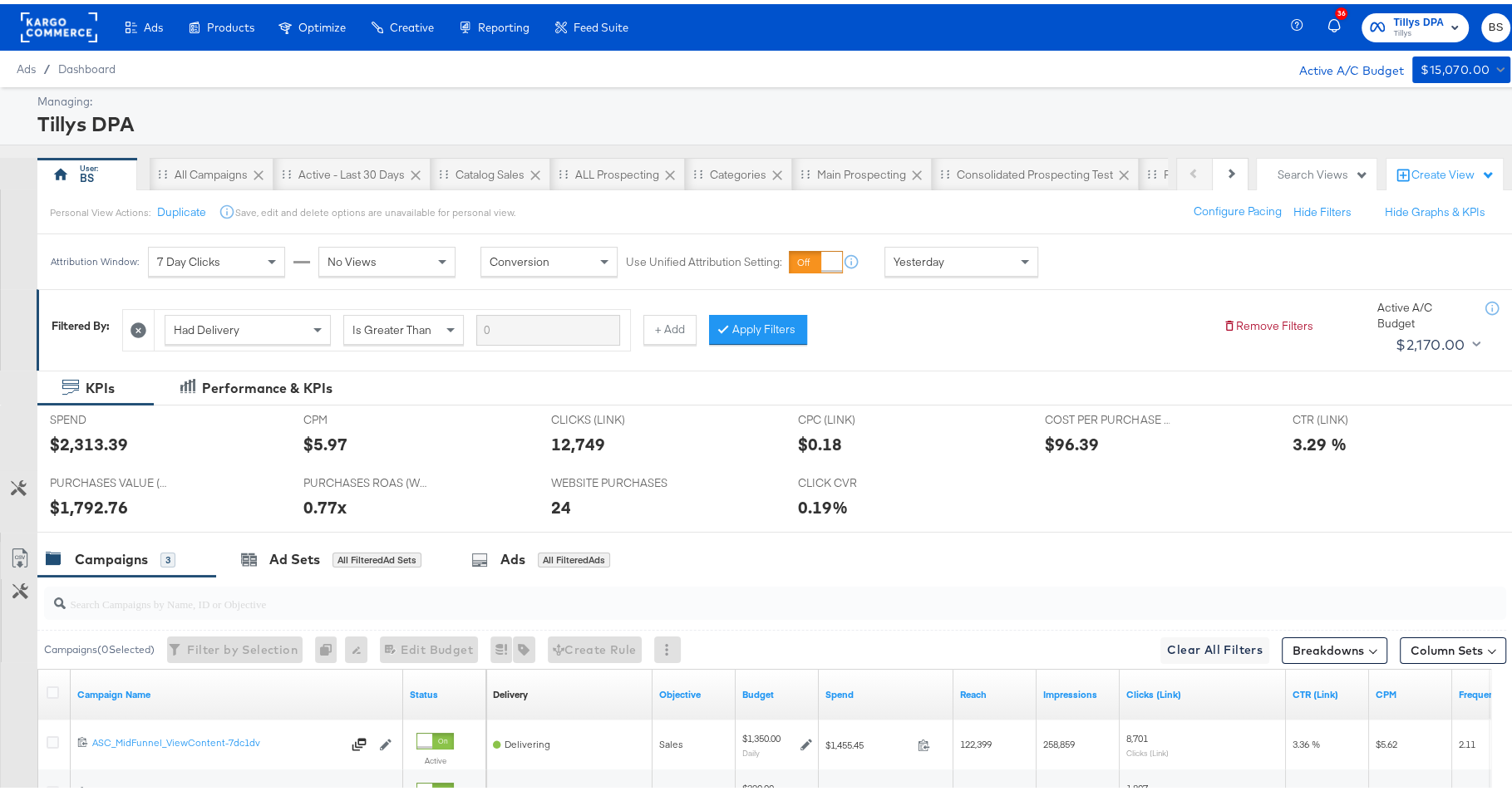 click on "Yesterday" at bounding box center [961, 258] 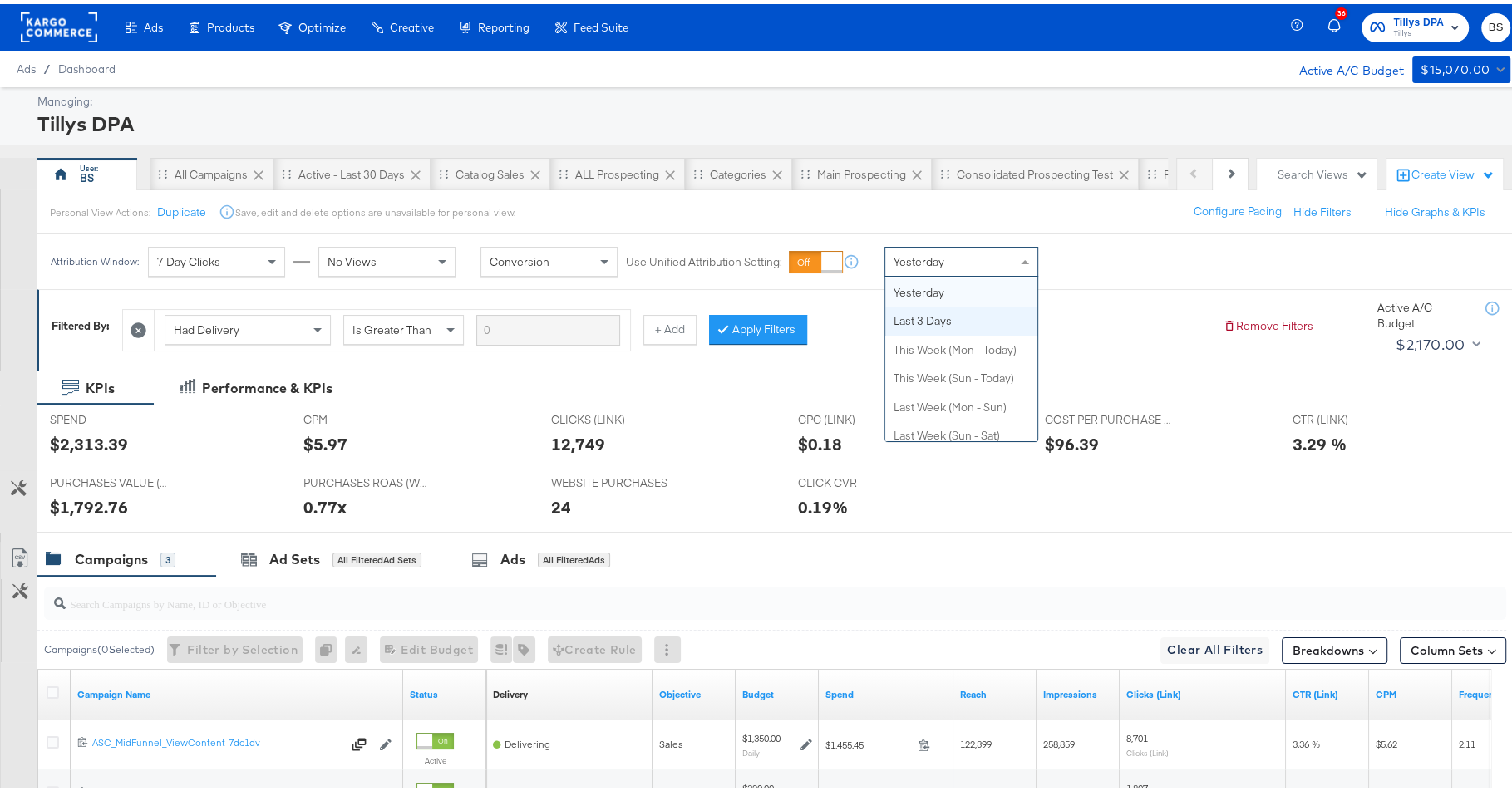 scroll, scrollTop: 0, scrollLeft: 0, axis: both 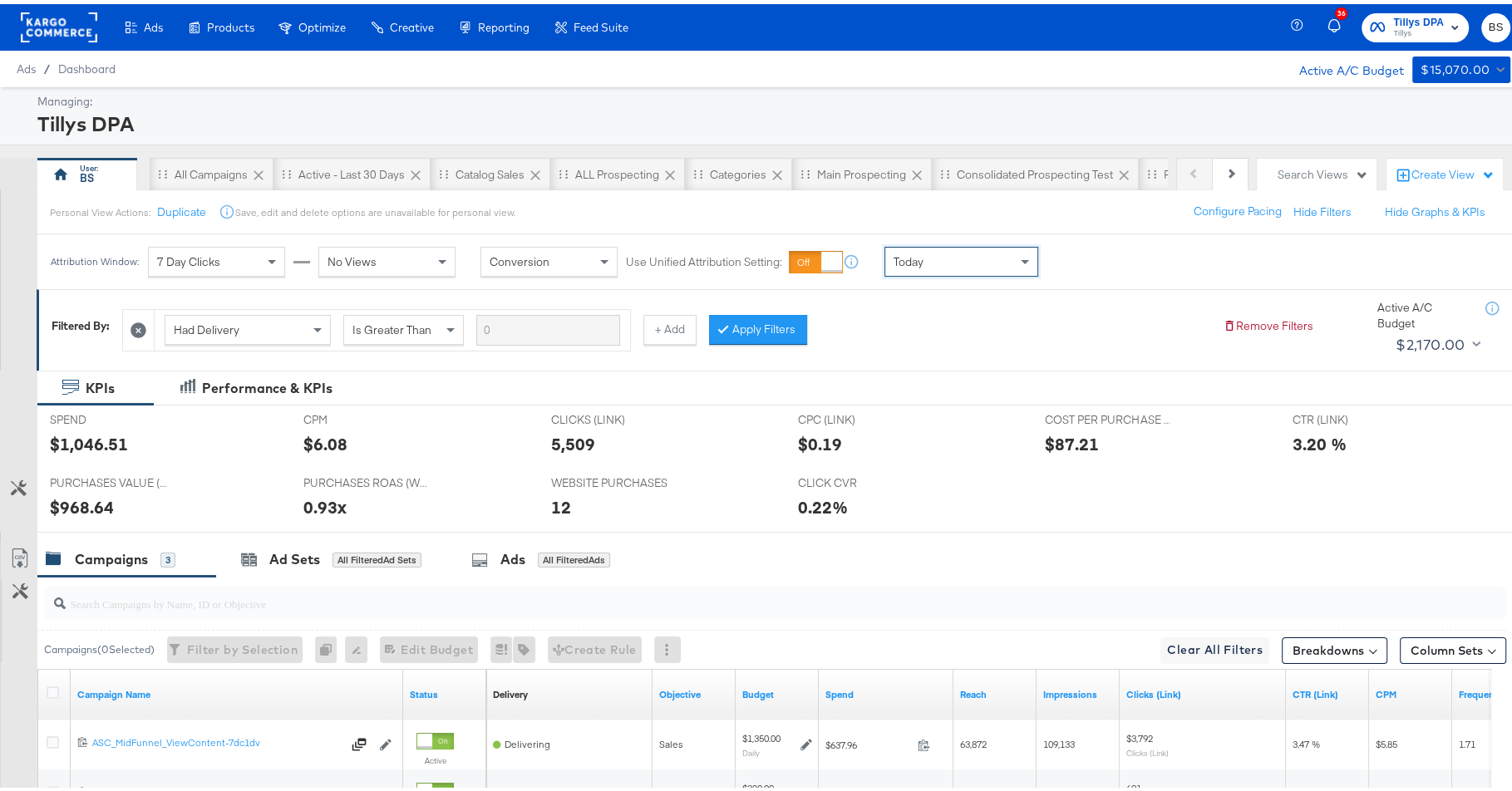 click on "Had Delivery Is Greater Than + Add   Apply Filters" at bounding box center [666, 322] 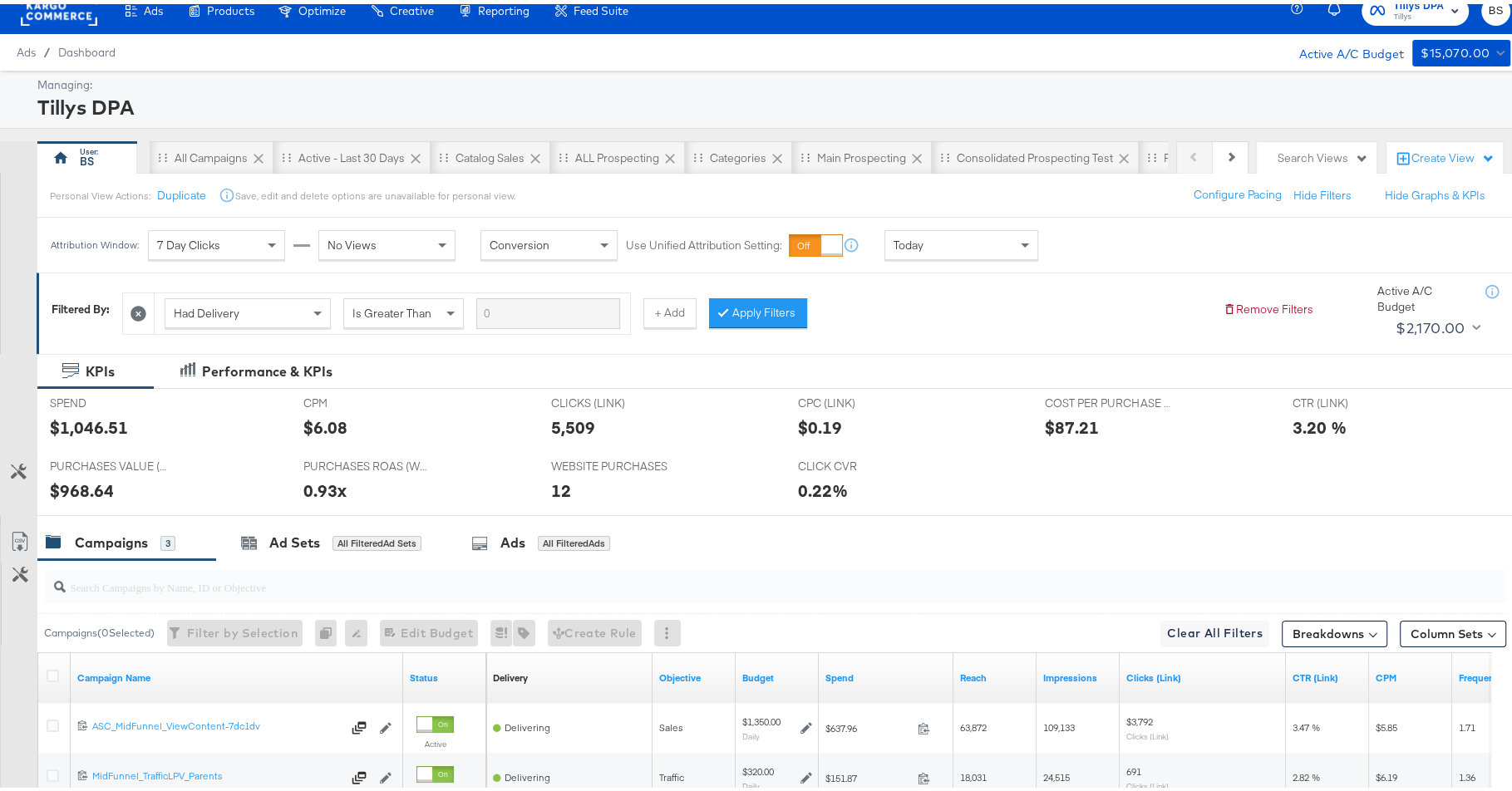 scroll, scrollTop: 0, scrollLeft: 0, axis: both 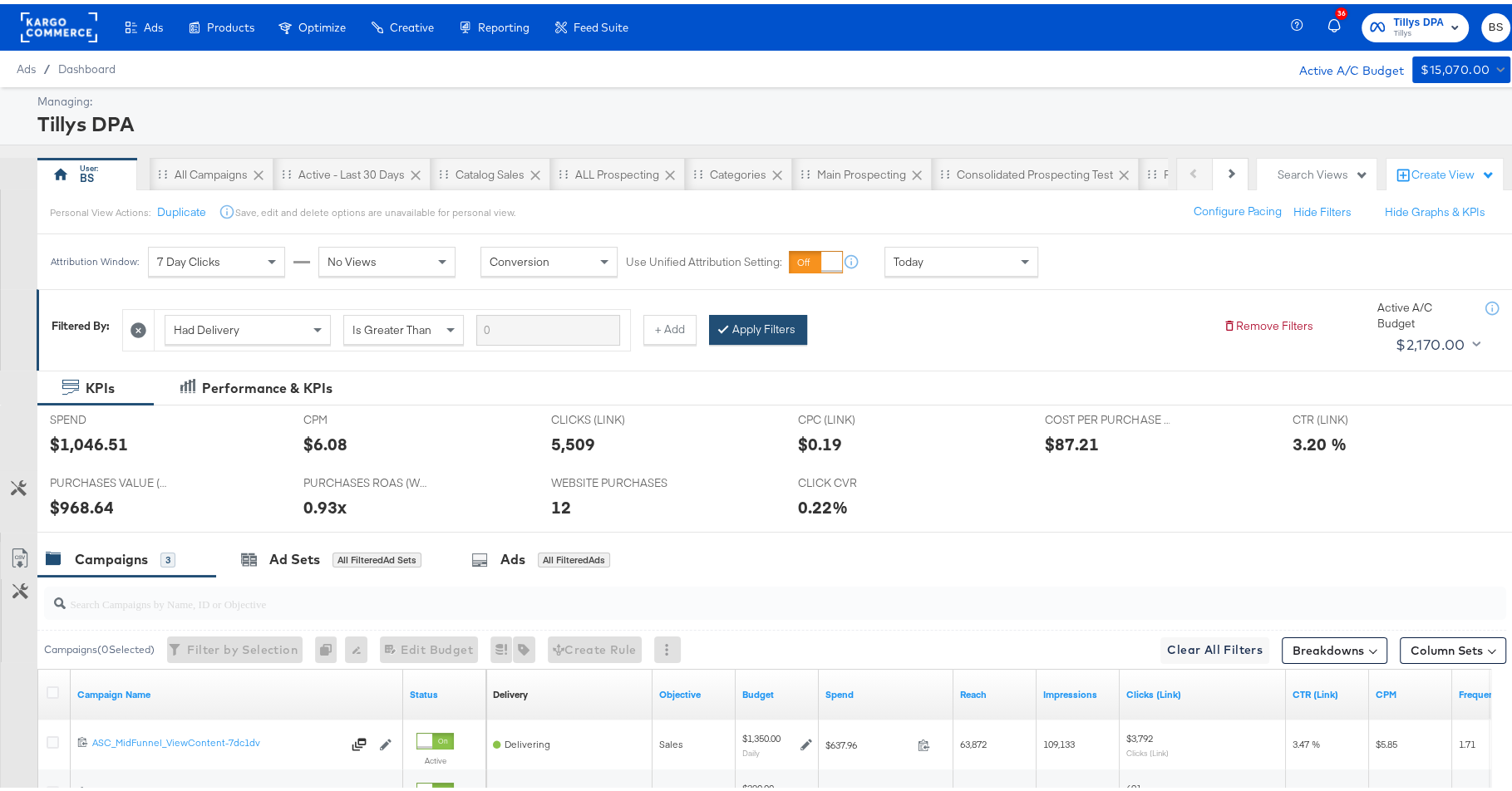 click on "Apply Filters" at bounding box center [758, 326] 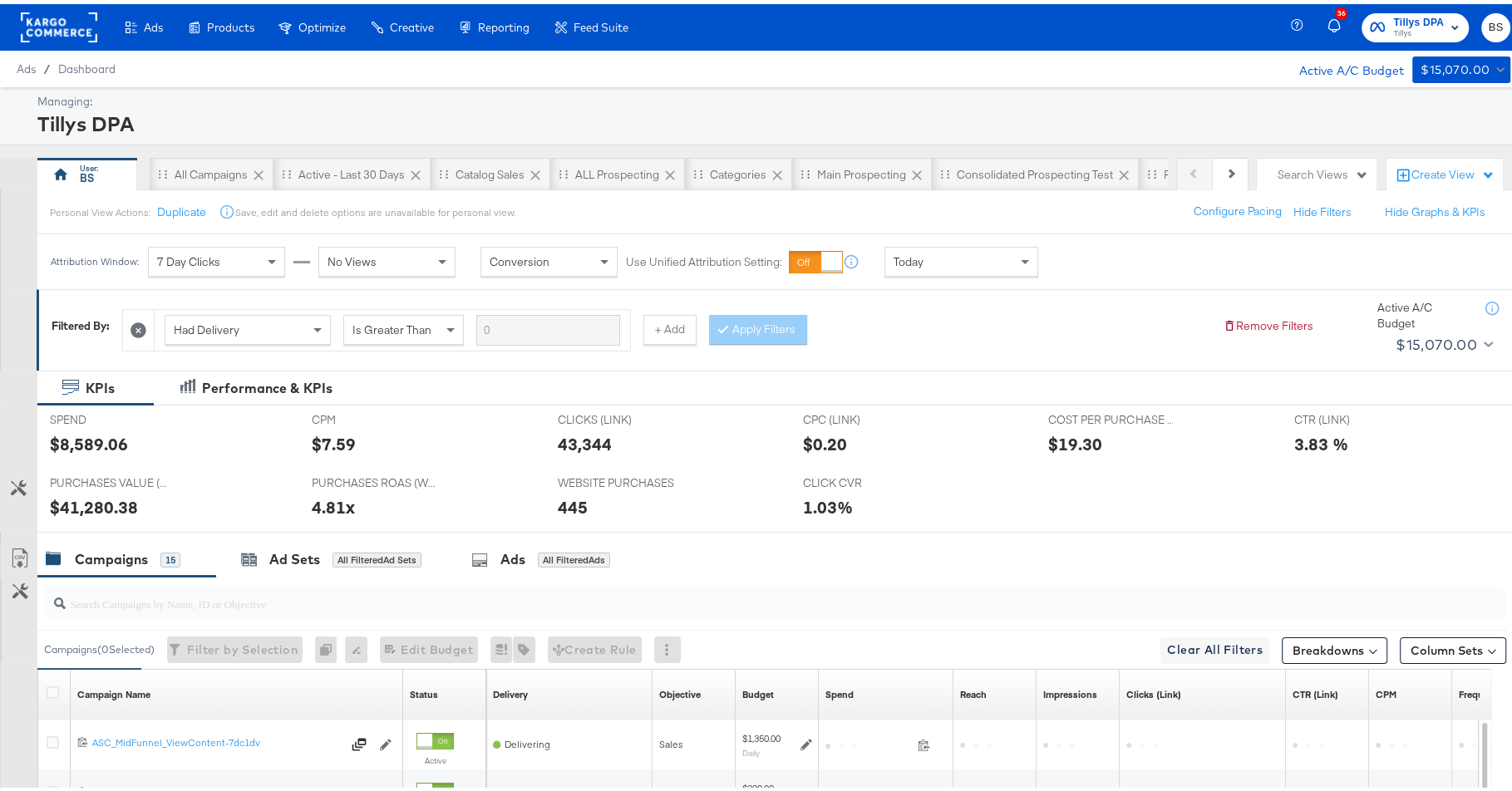 click on "Today" at bounding box center [961, 258] 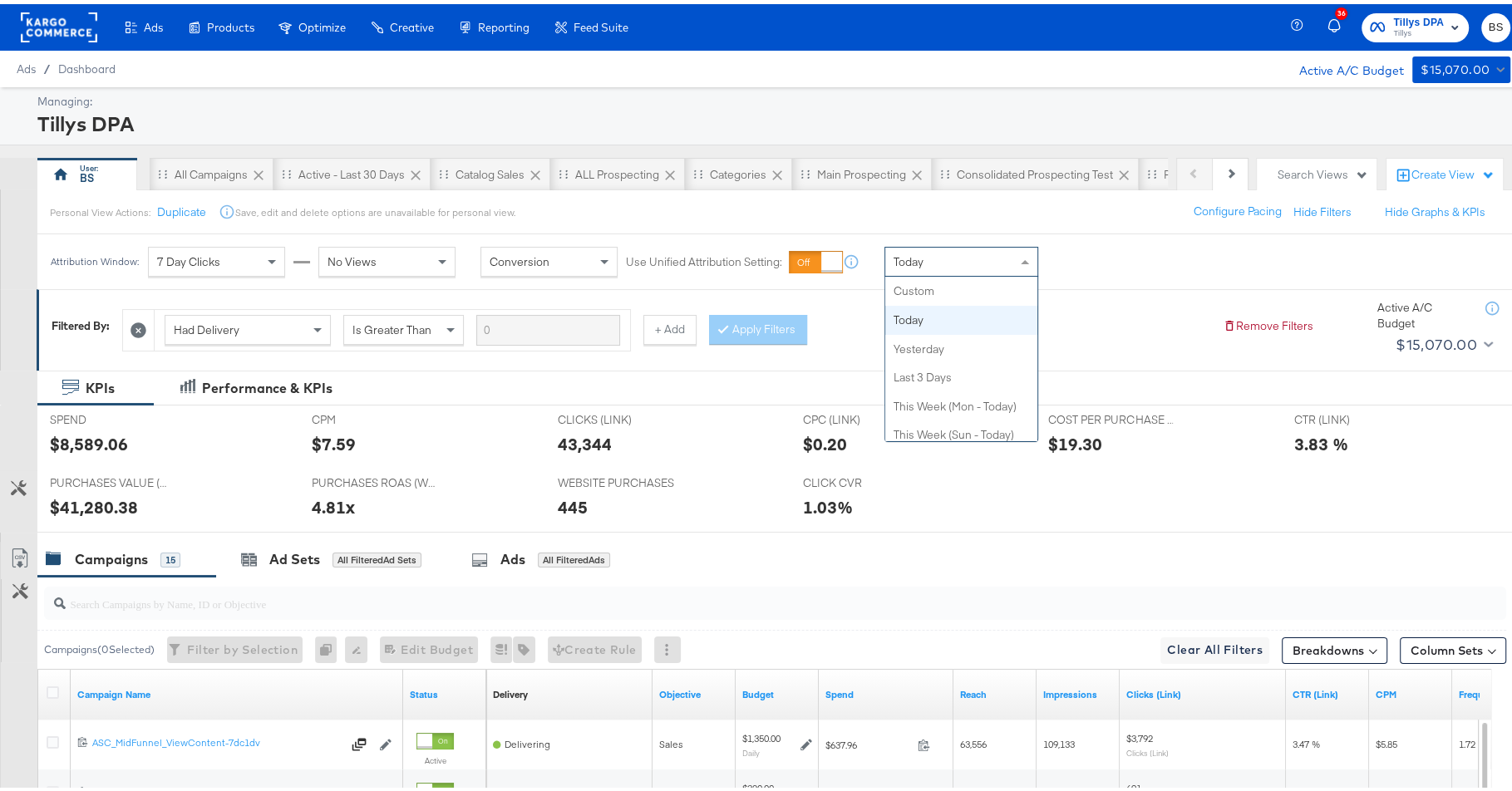 scroll, scrollTop: 29, scrollLeft: 0, axis: vertical 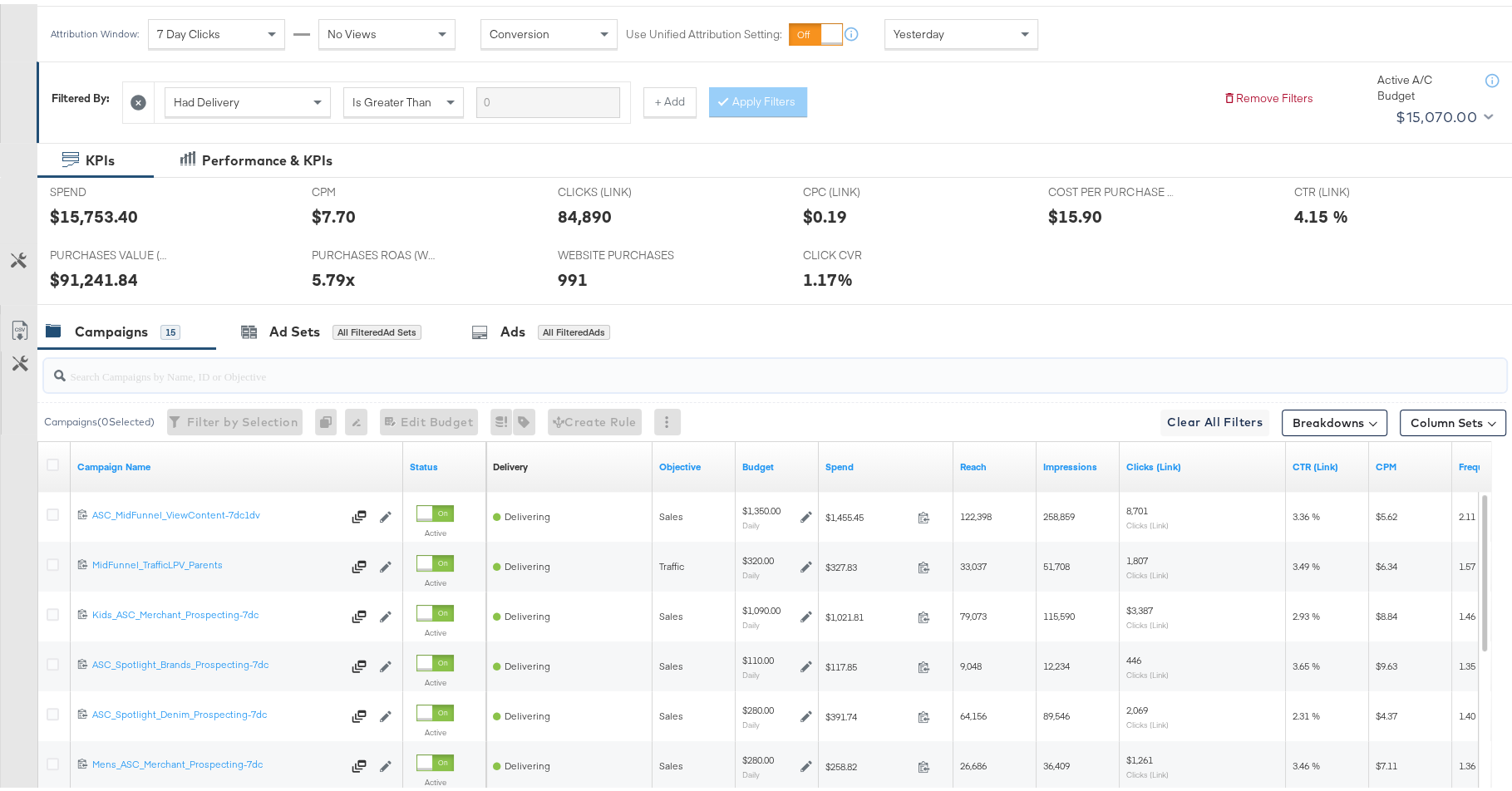 click at bounding box center [719, 365] 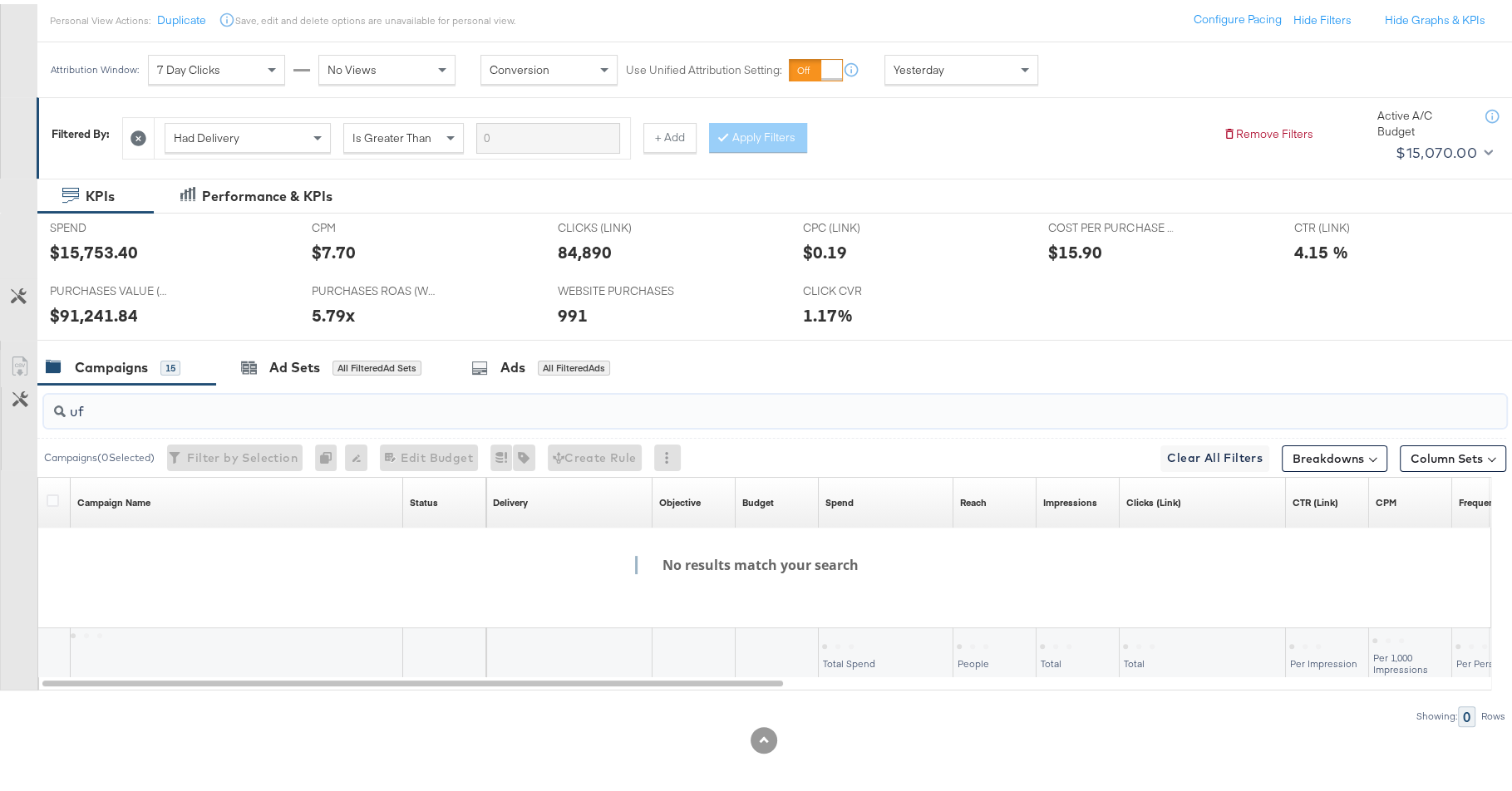 type on "u" 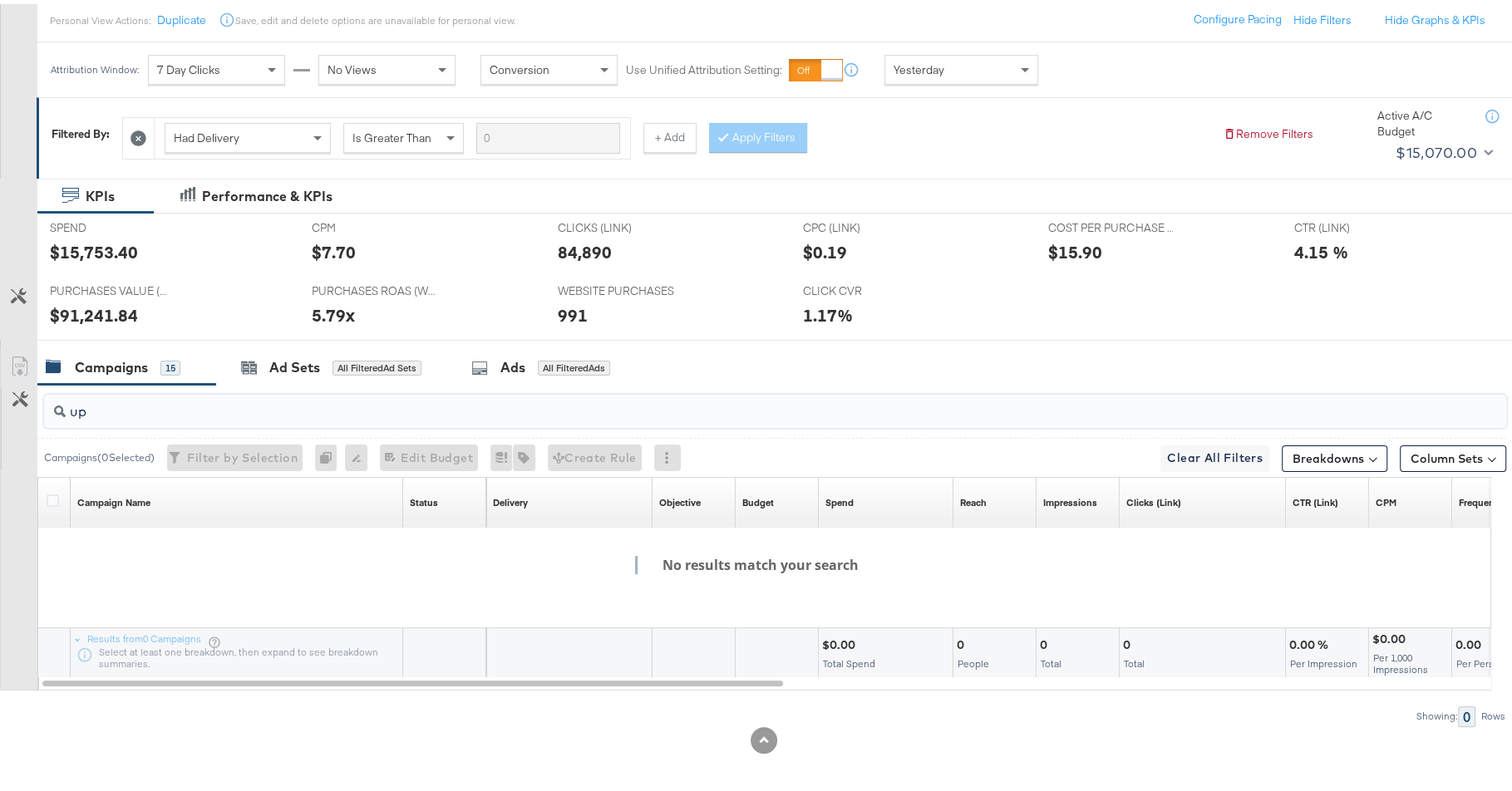 type on "u" 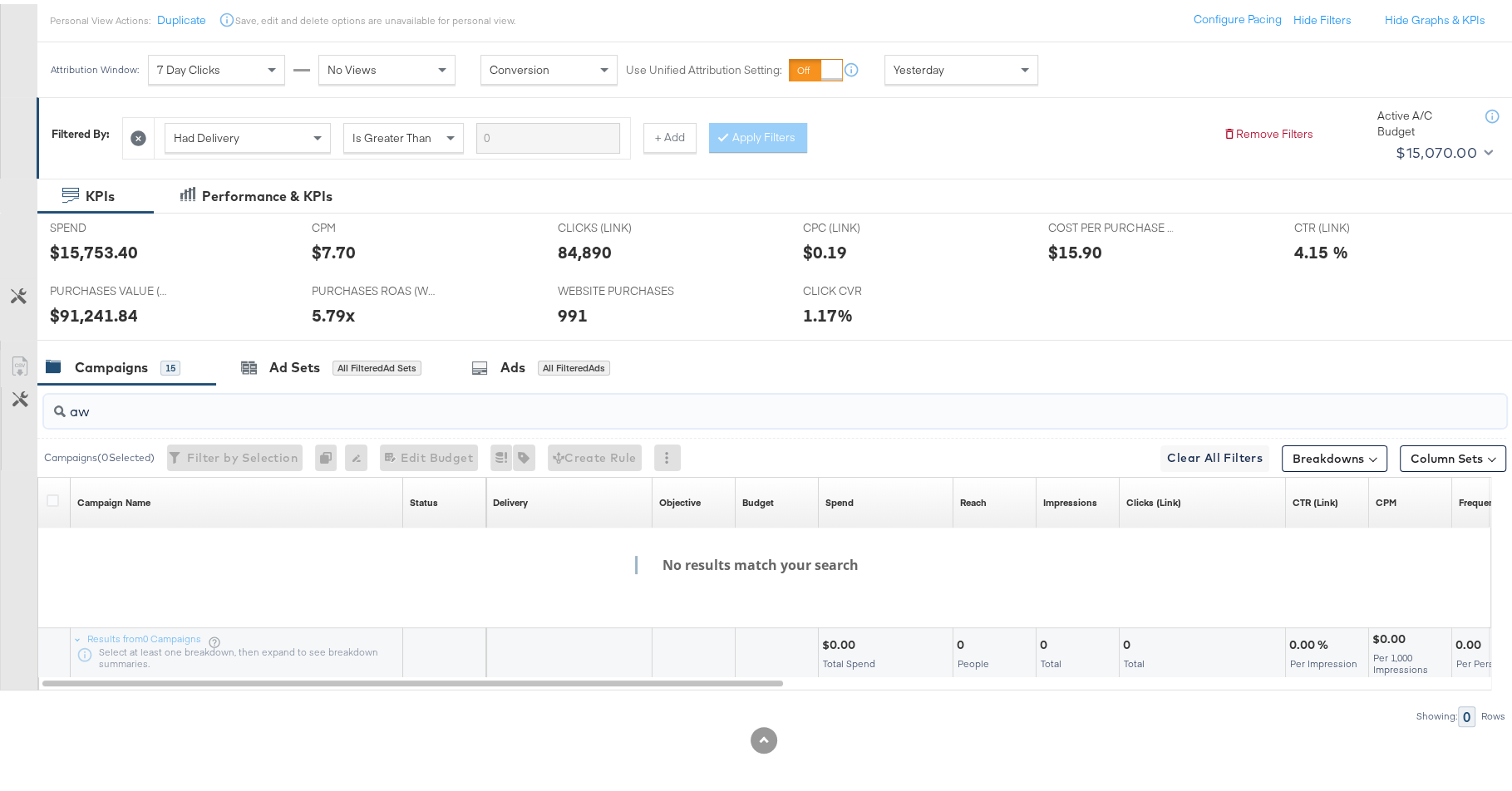 type on "a" 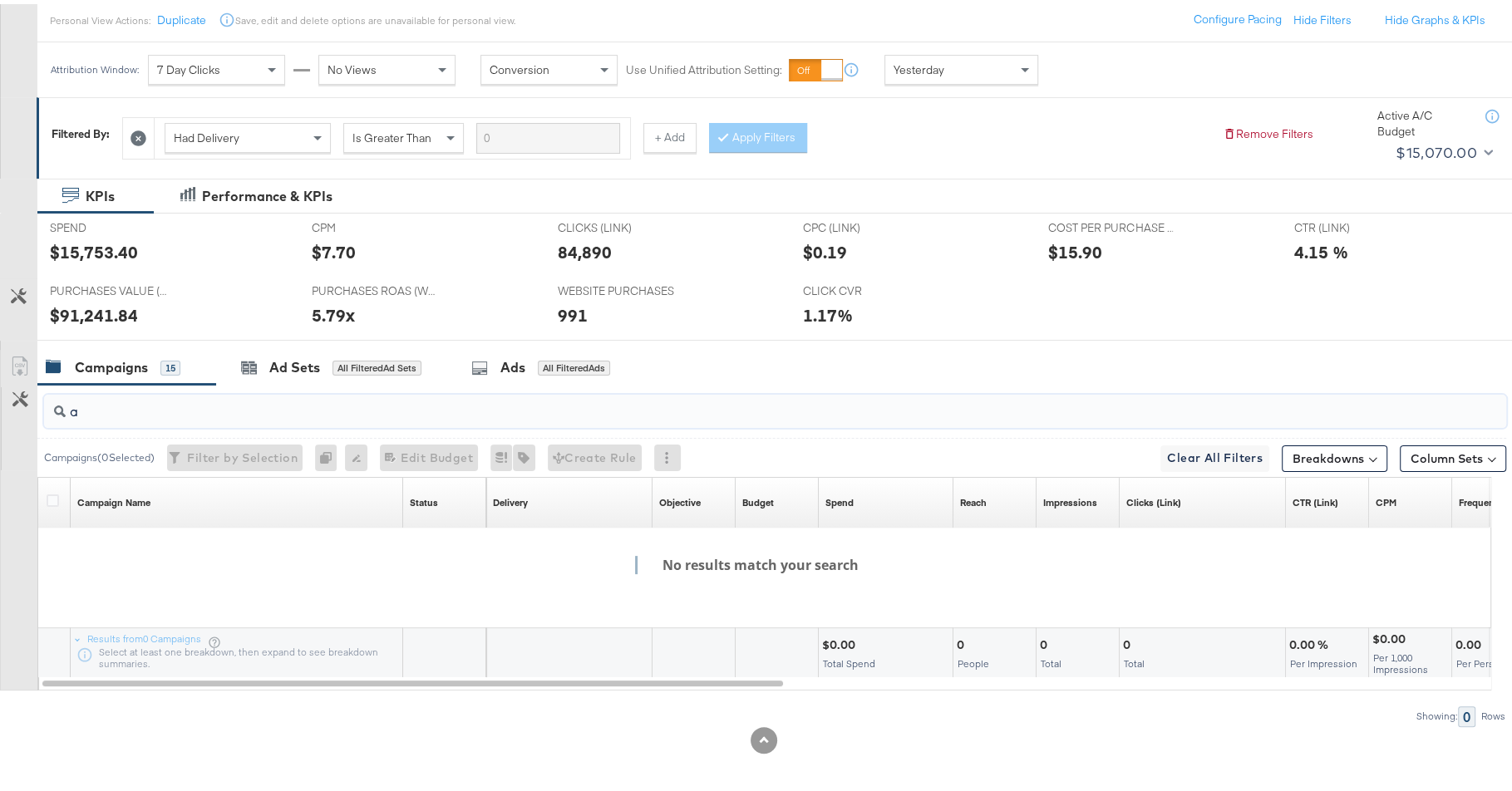 type 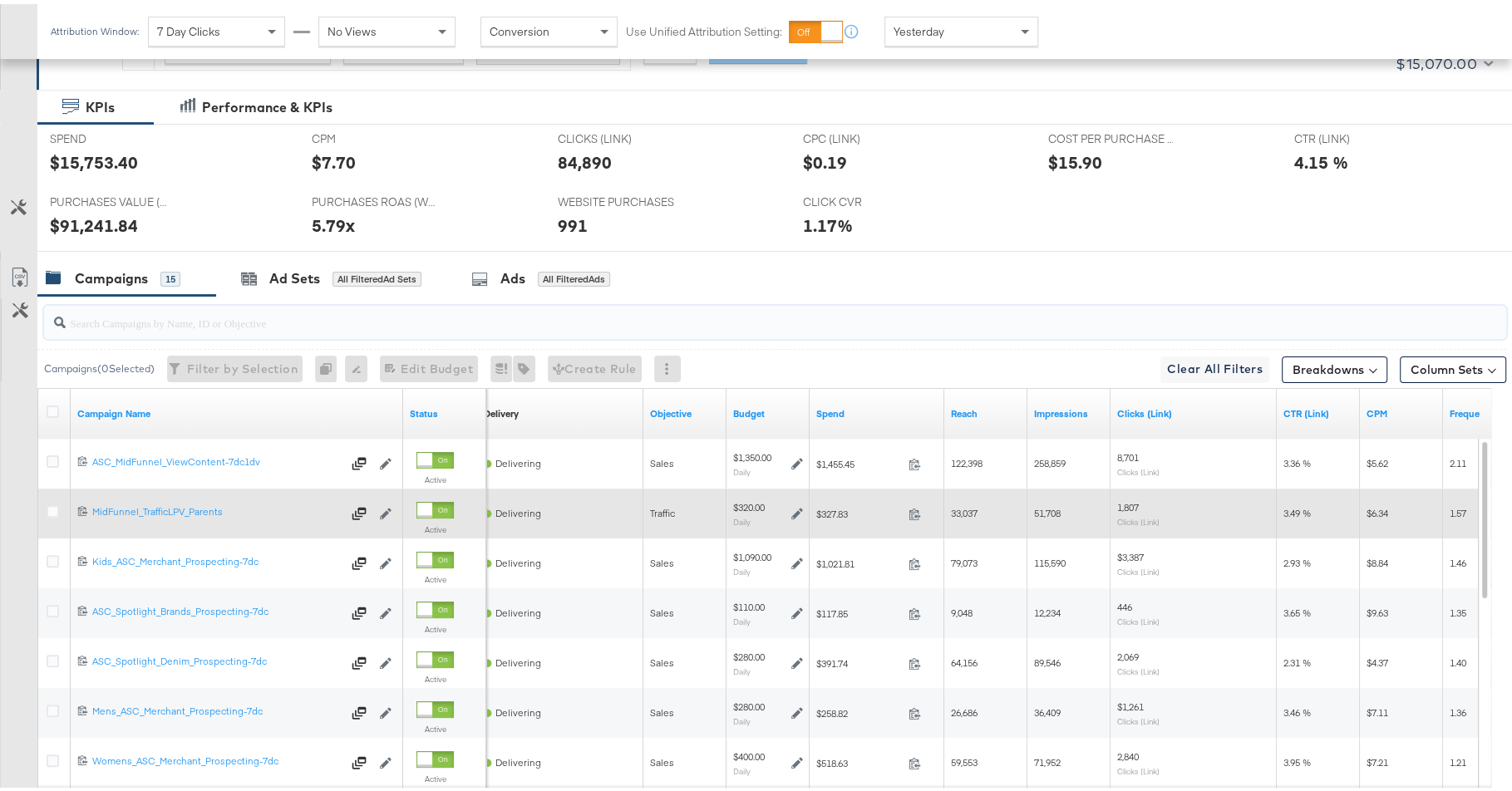 scroll, scrollTop: 269, scrollLeft: 0, axis: vertical 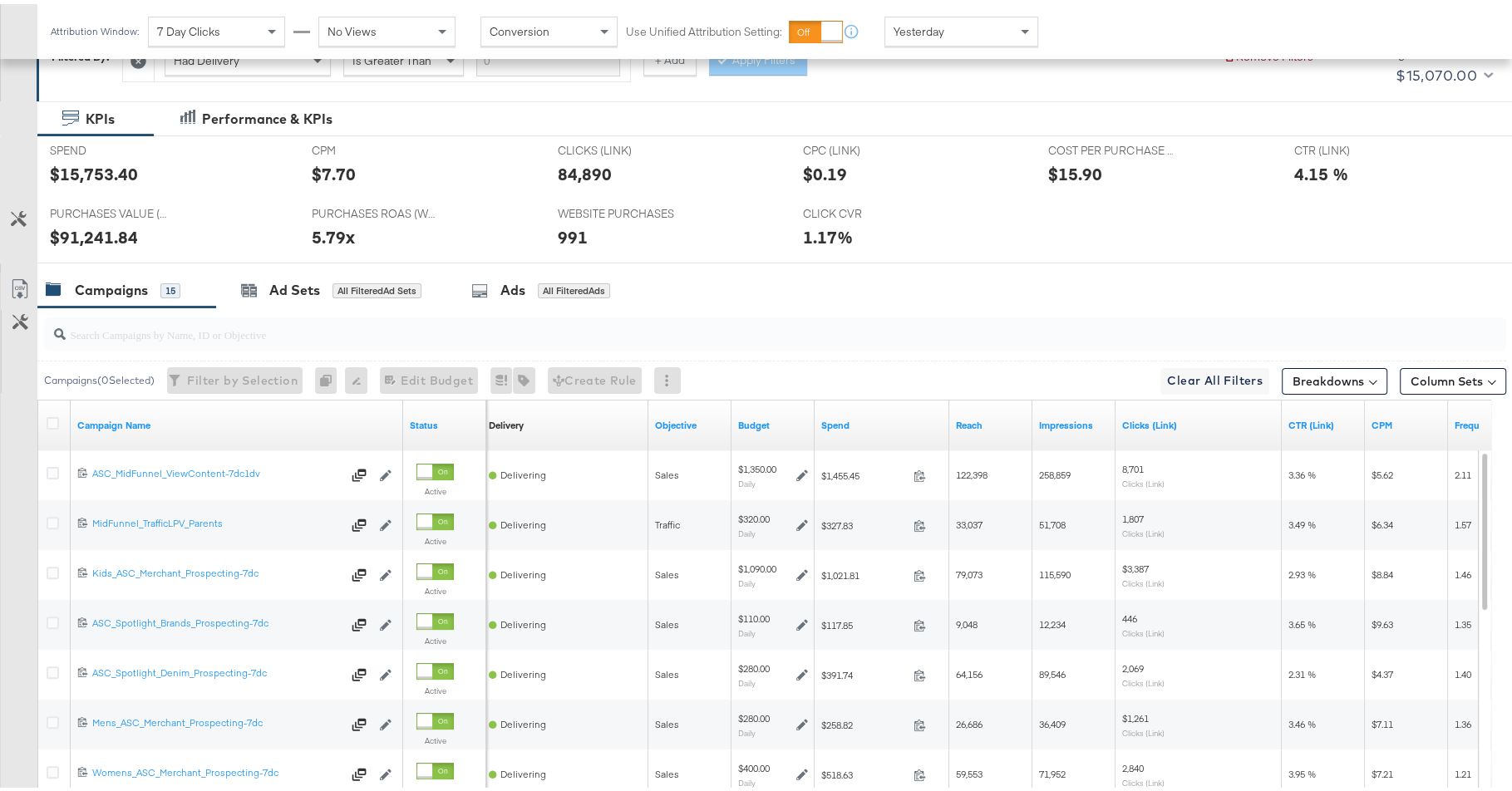 click on "PURCHASES VALUE (WEBSITE EVENTS) PURCHASES VALUE (WEBSITE EVENTS) $91,241.84" at bounding box center (168, 227) 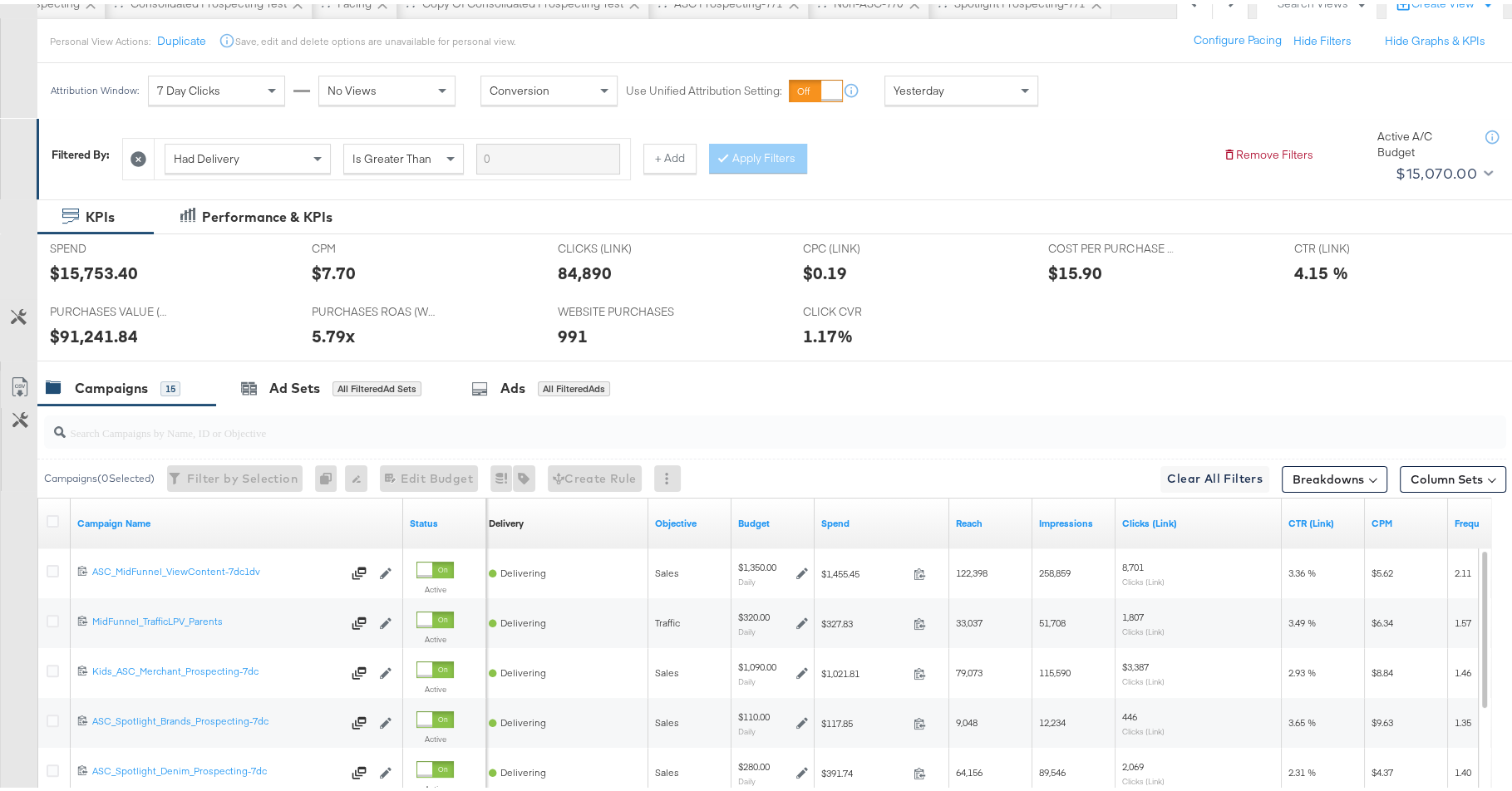 scroll, scrollTop: 140, scrollLeft: 0, axis: vertical 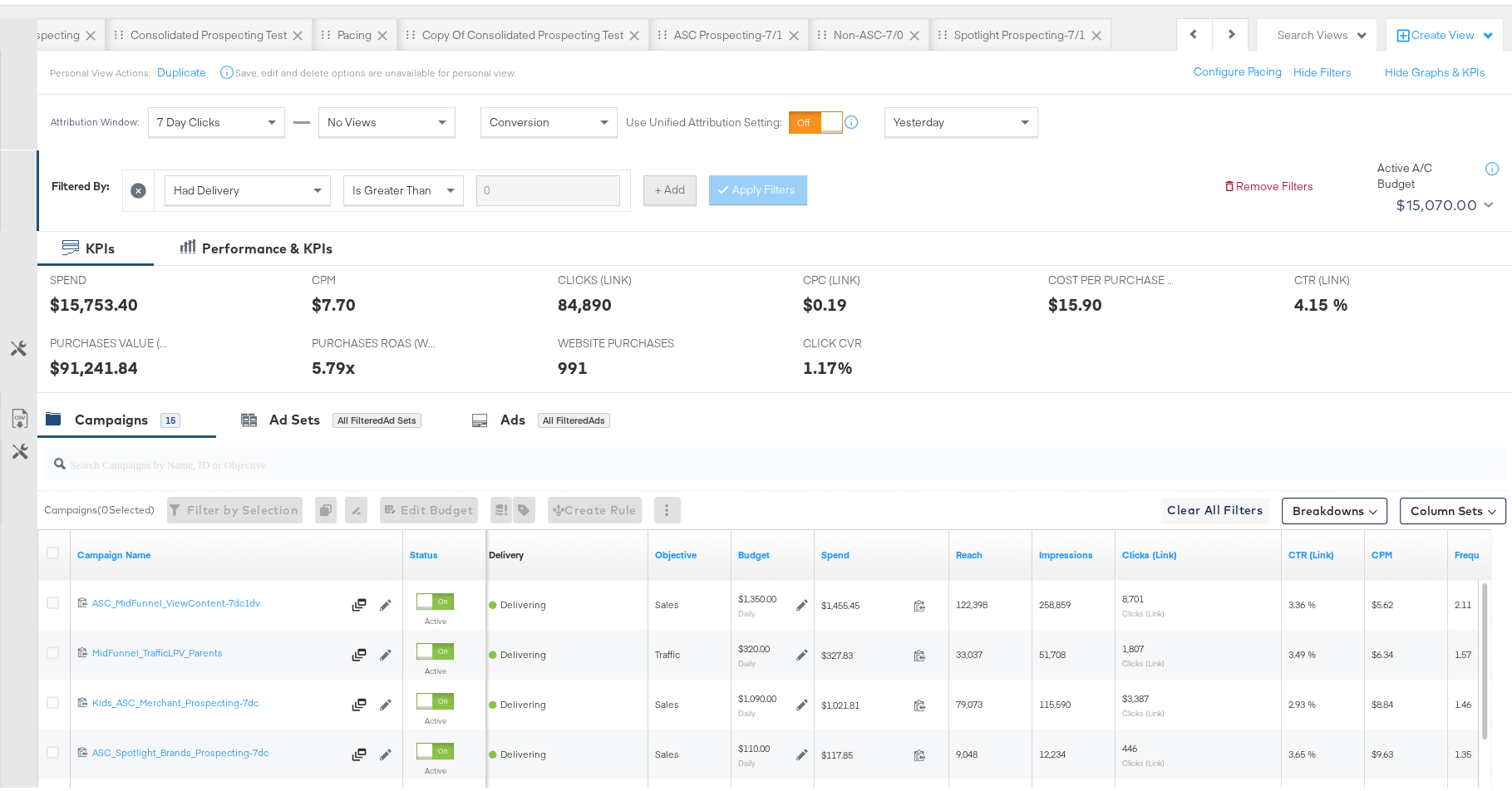 click on "+ Add" at bounding box center [670, 186] 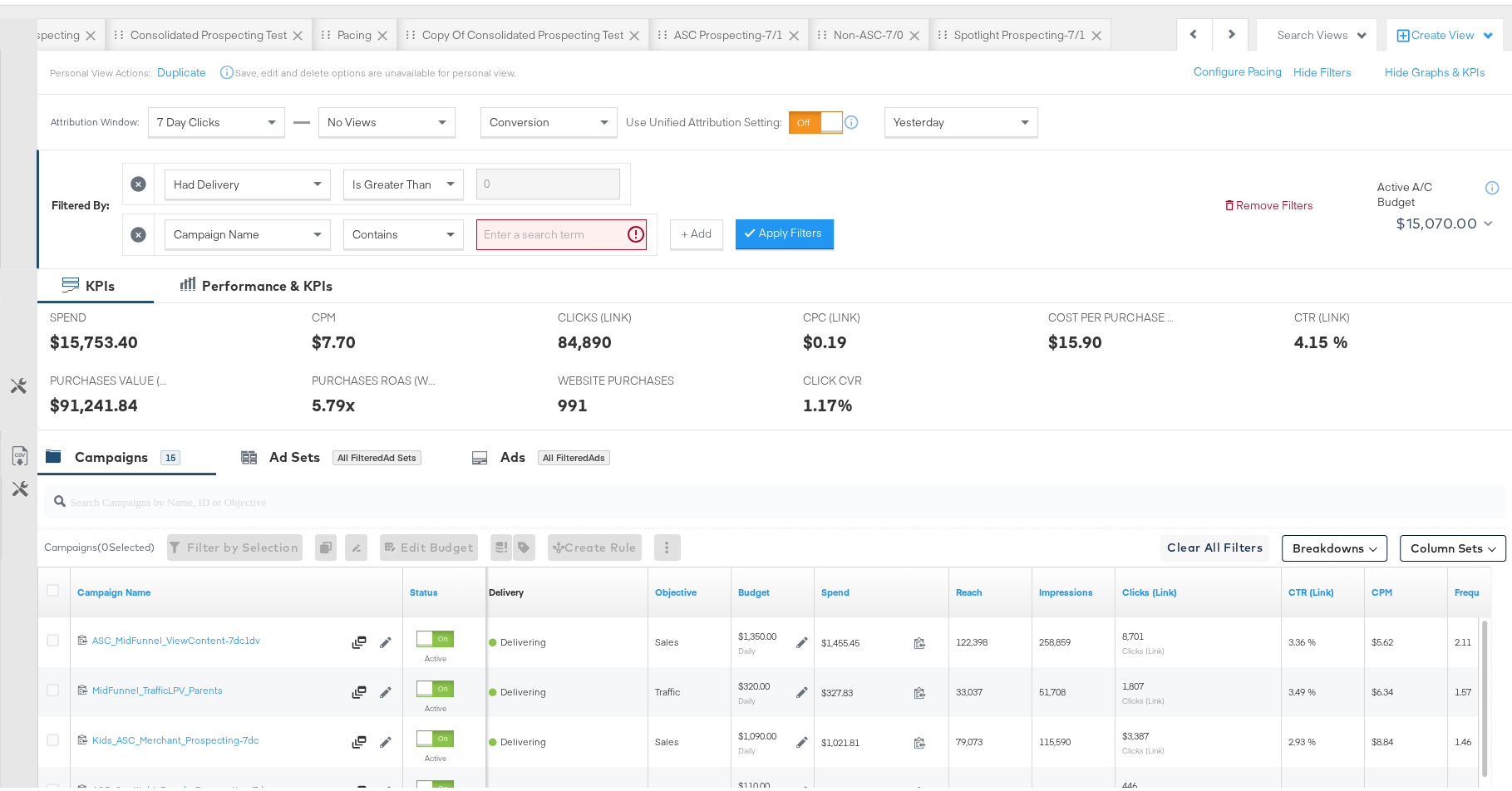 click at bounding box center [452, 230] 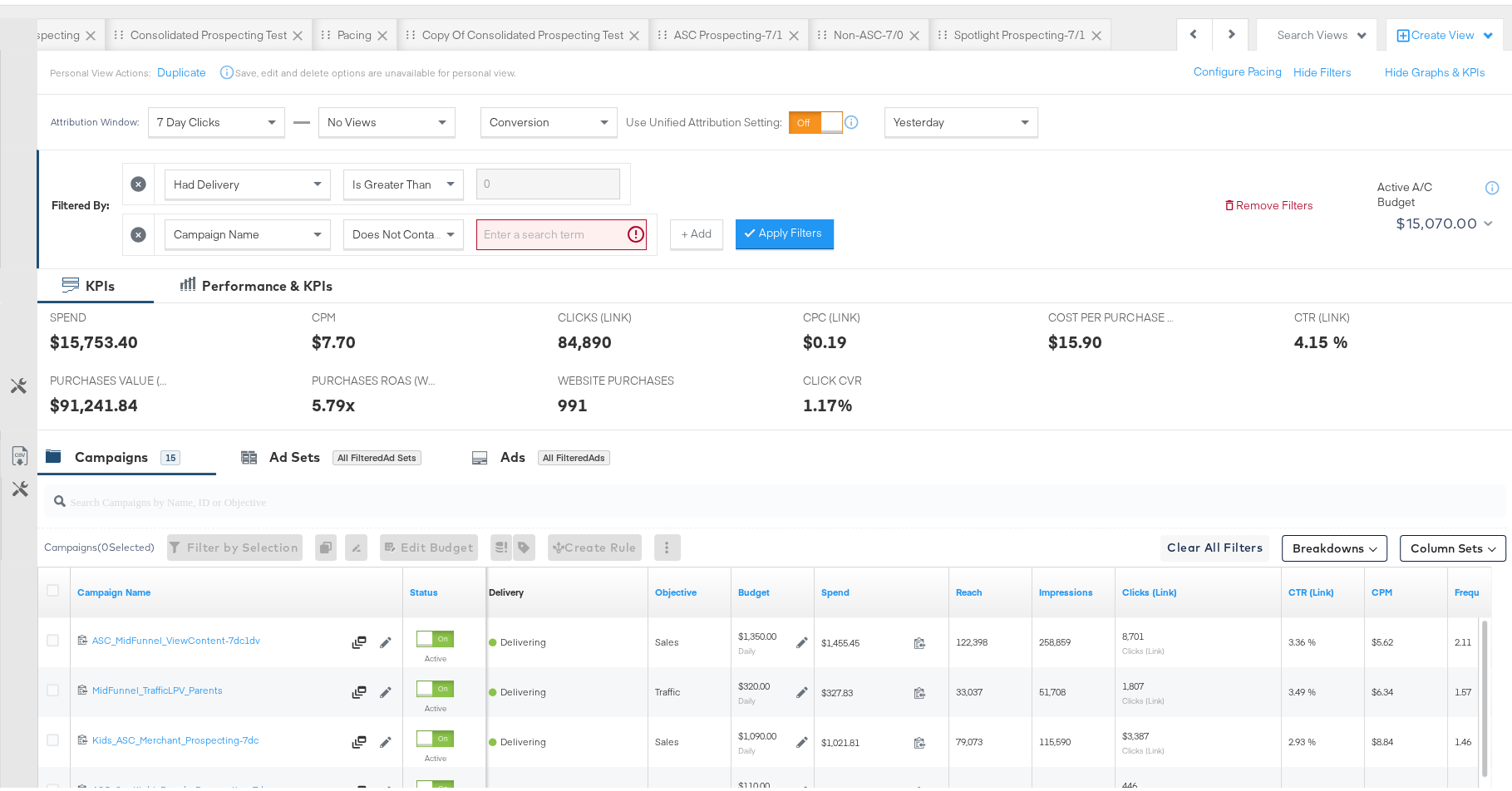 click on "Had Delivery Is Greater Than Campaign Name Does Not Contain + Add   Apply Filters" at bounding box center [666, 200] 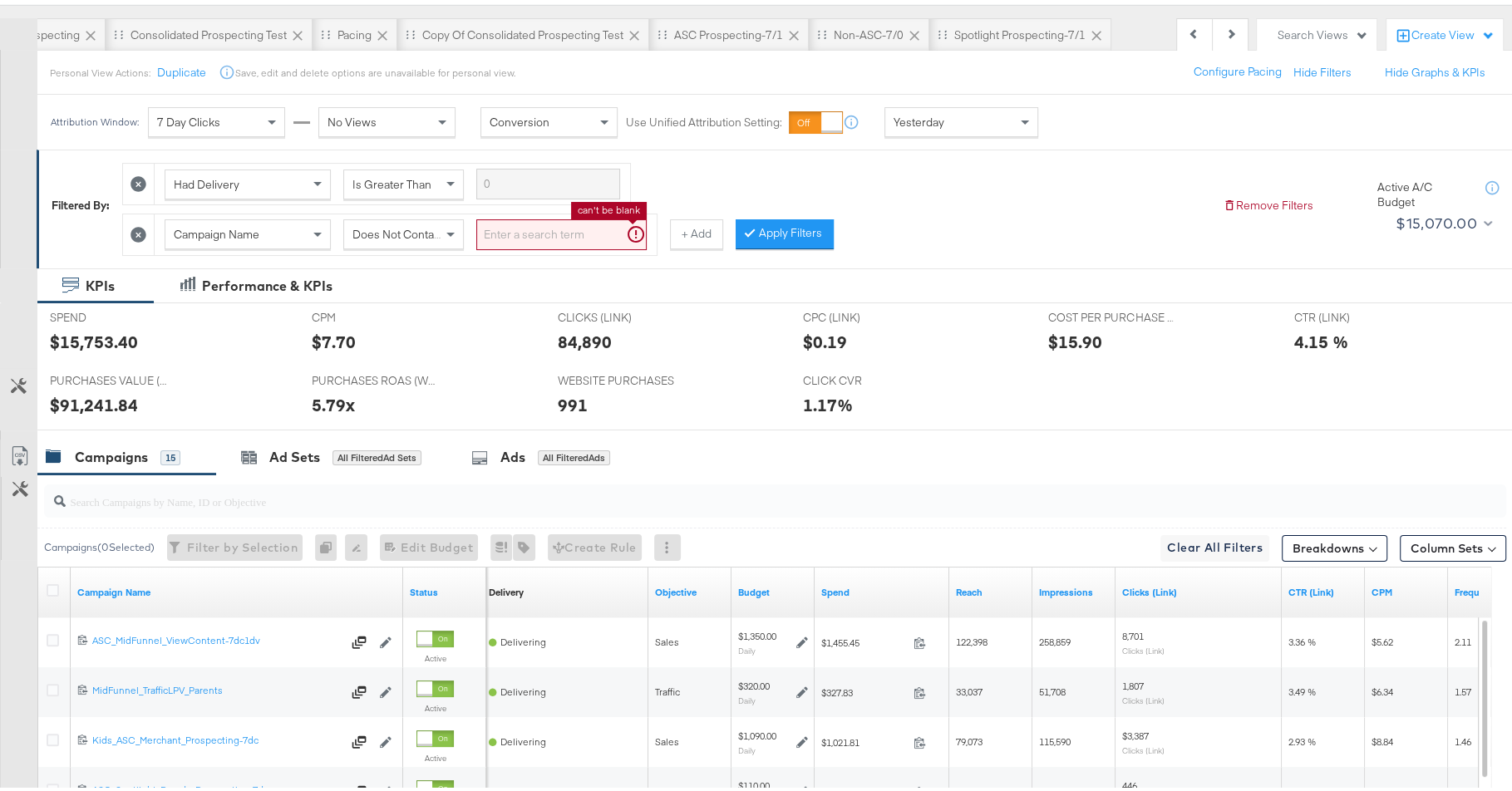 click at bounding box center (561, 230) 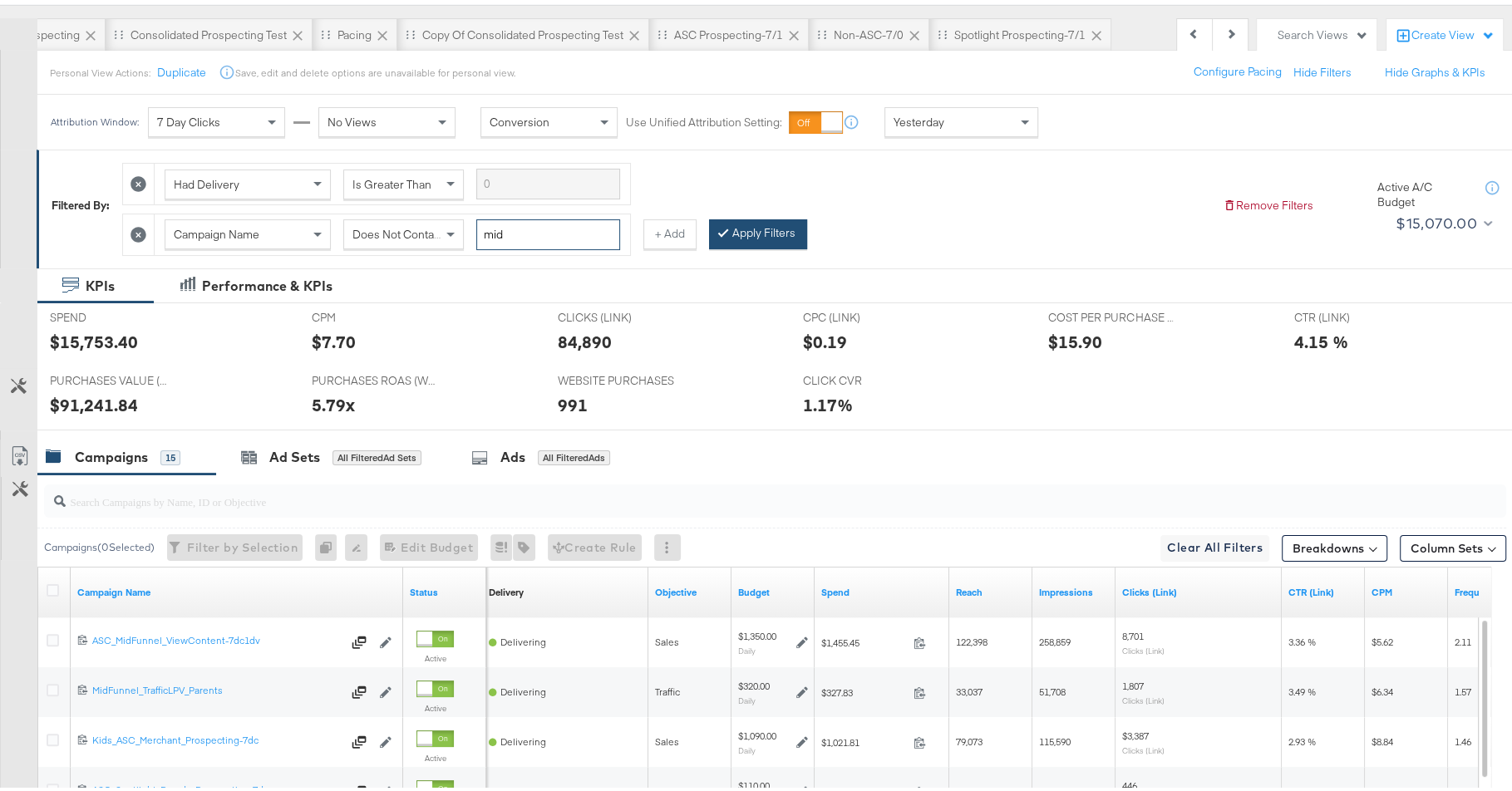 type on "mid" 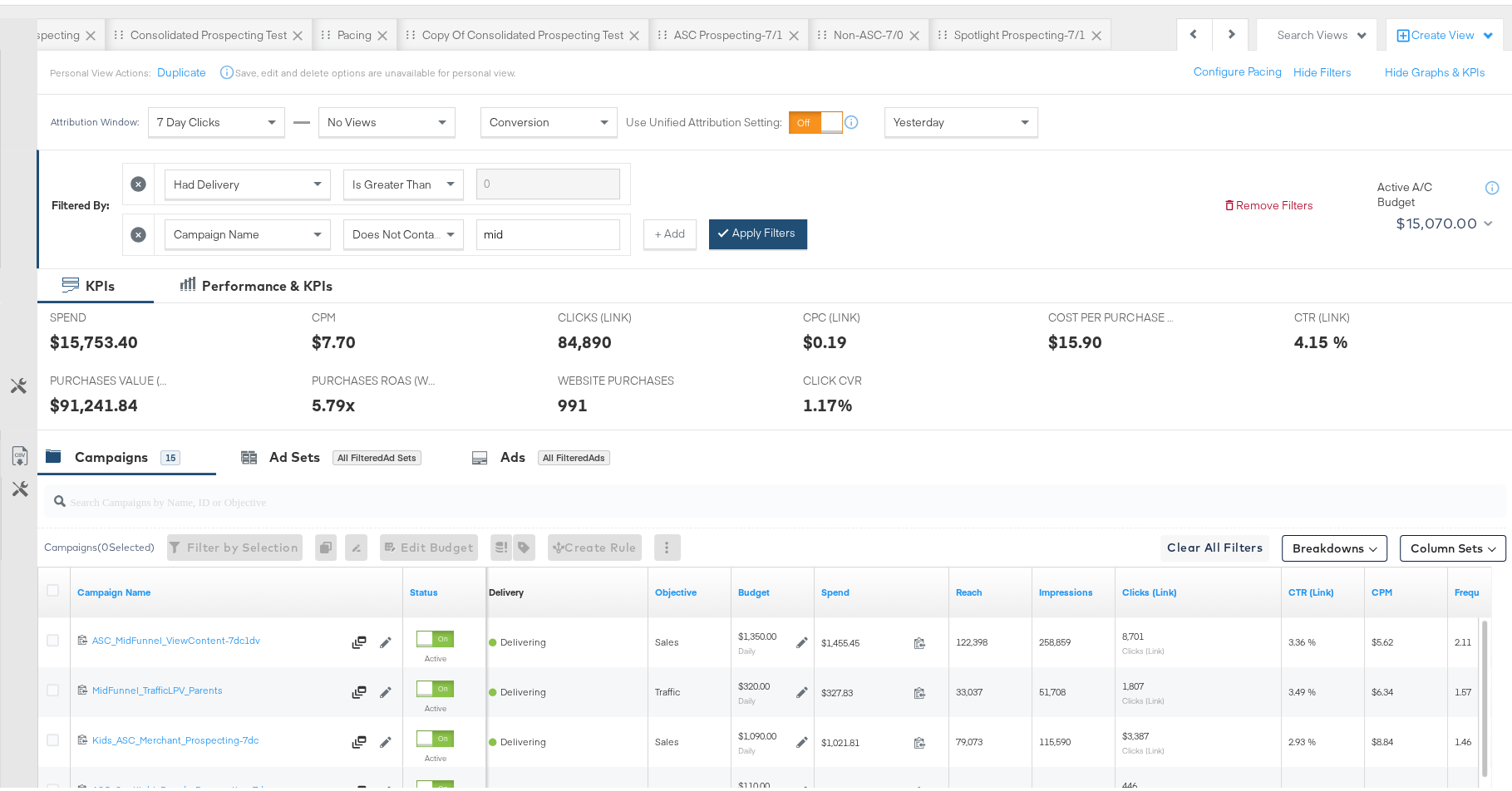 click on "Apply Filters" at bounding box center [758, 230] 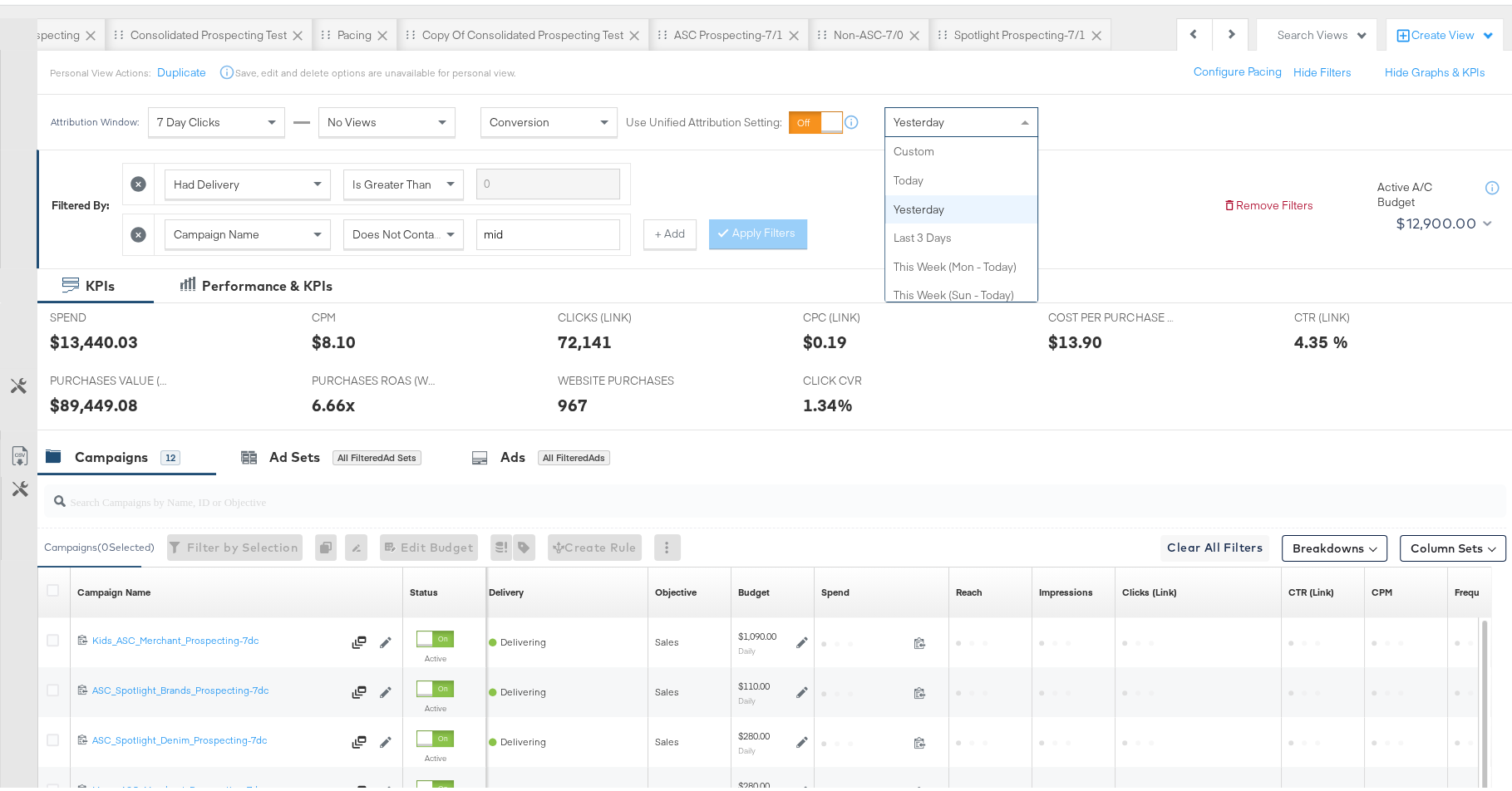 click on "Yesterday" at bounding box center [961, 118] 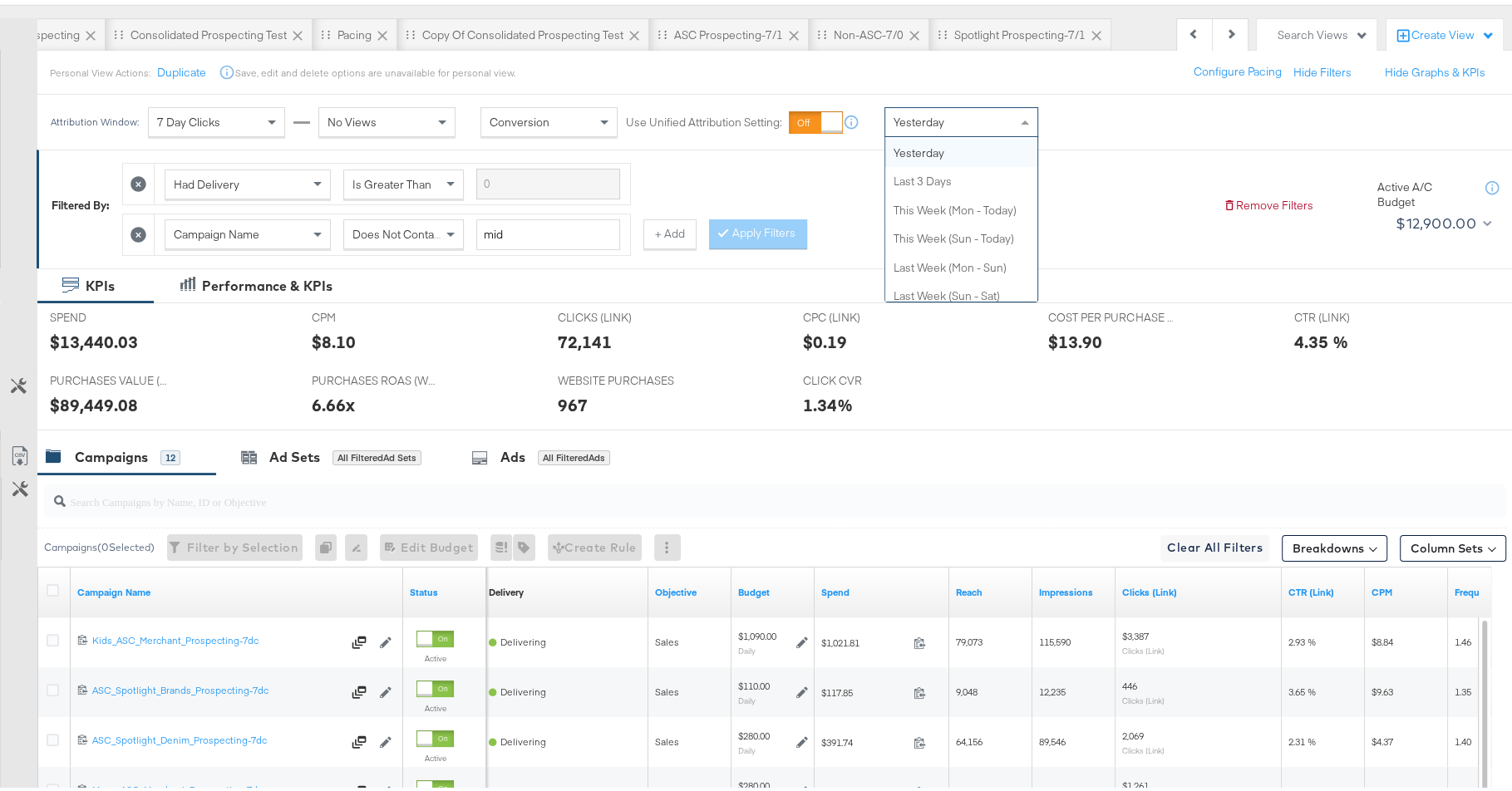 scroll, scrollTop: 0, scrollLeft: 0, axis: both 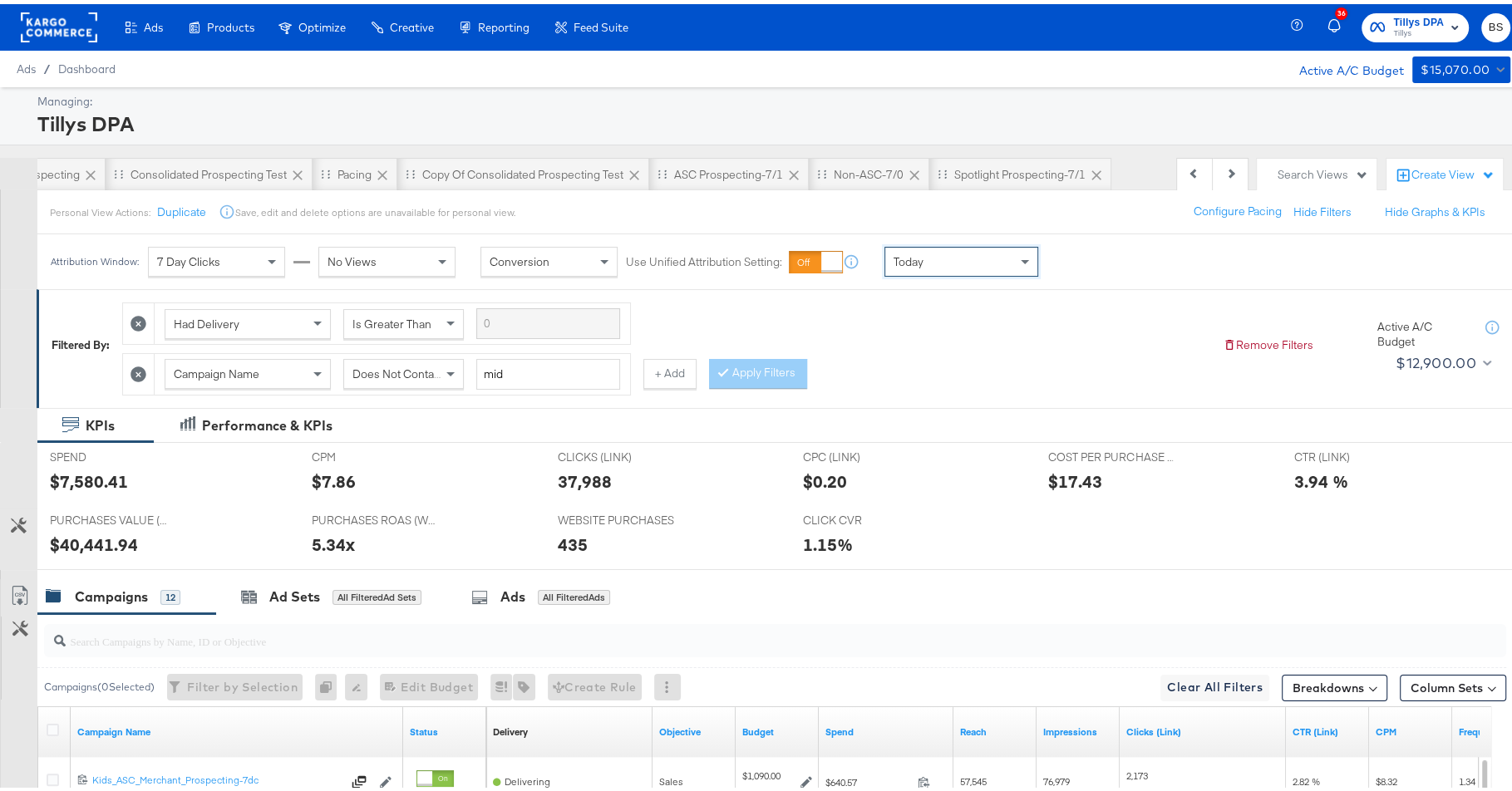 click on "Today" at bounding box center (961, 258) 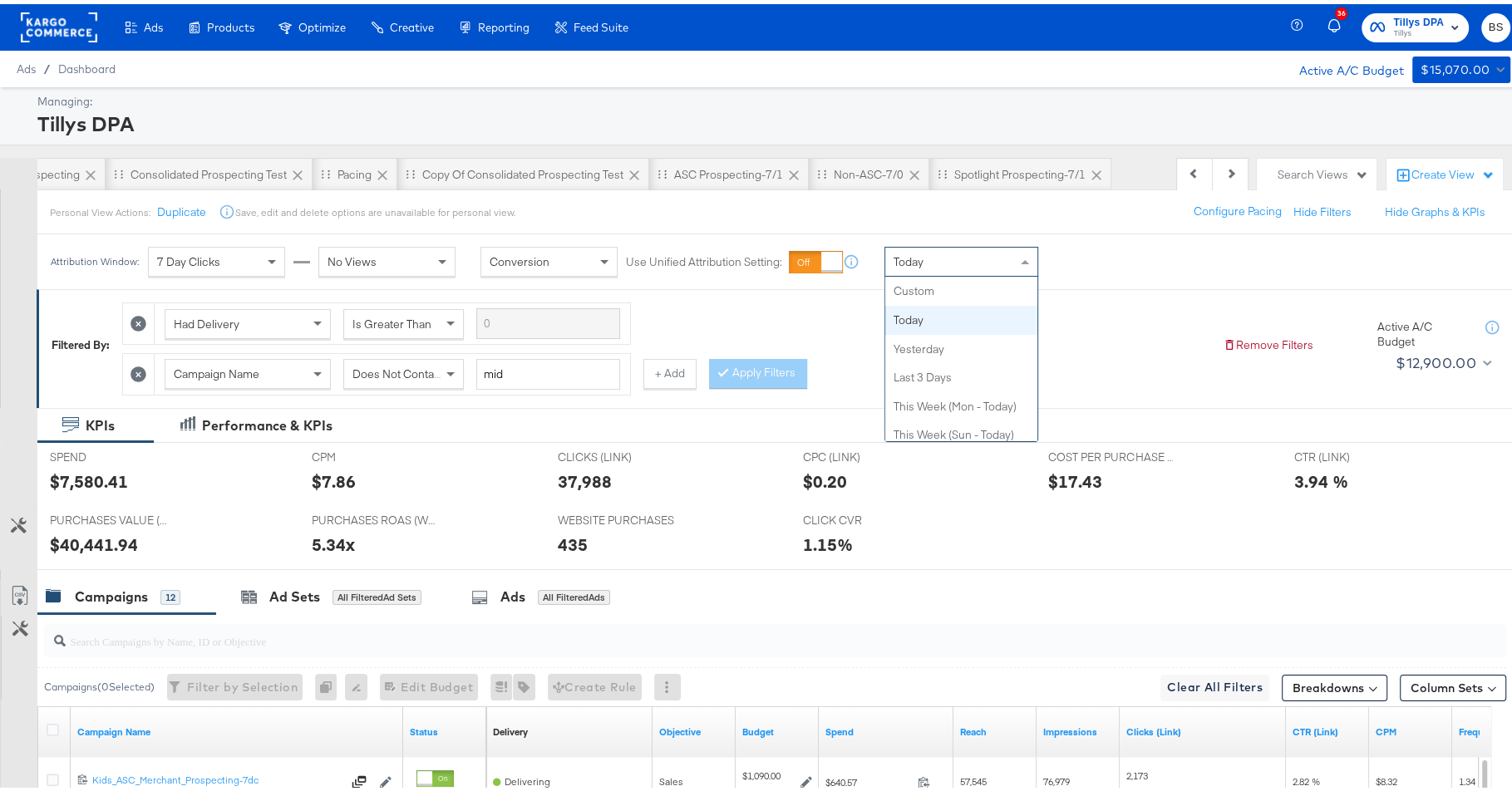 scroll, scrollTop: 29, scrollLeft: 0, axis: vertical 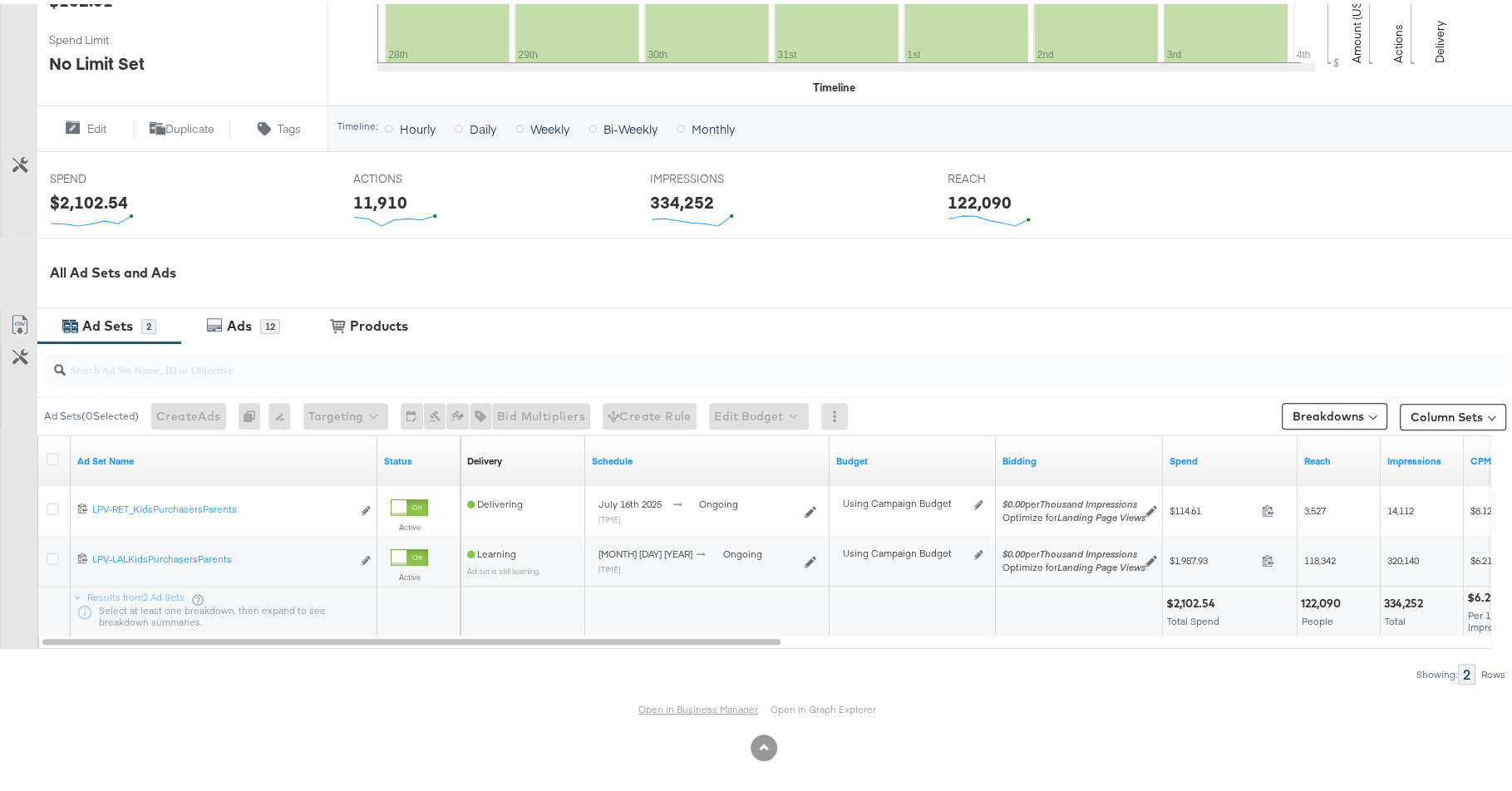click on "Open in Business Manager" at bounding box center (698, 705) 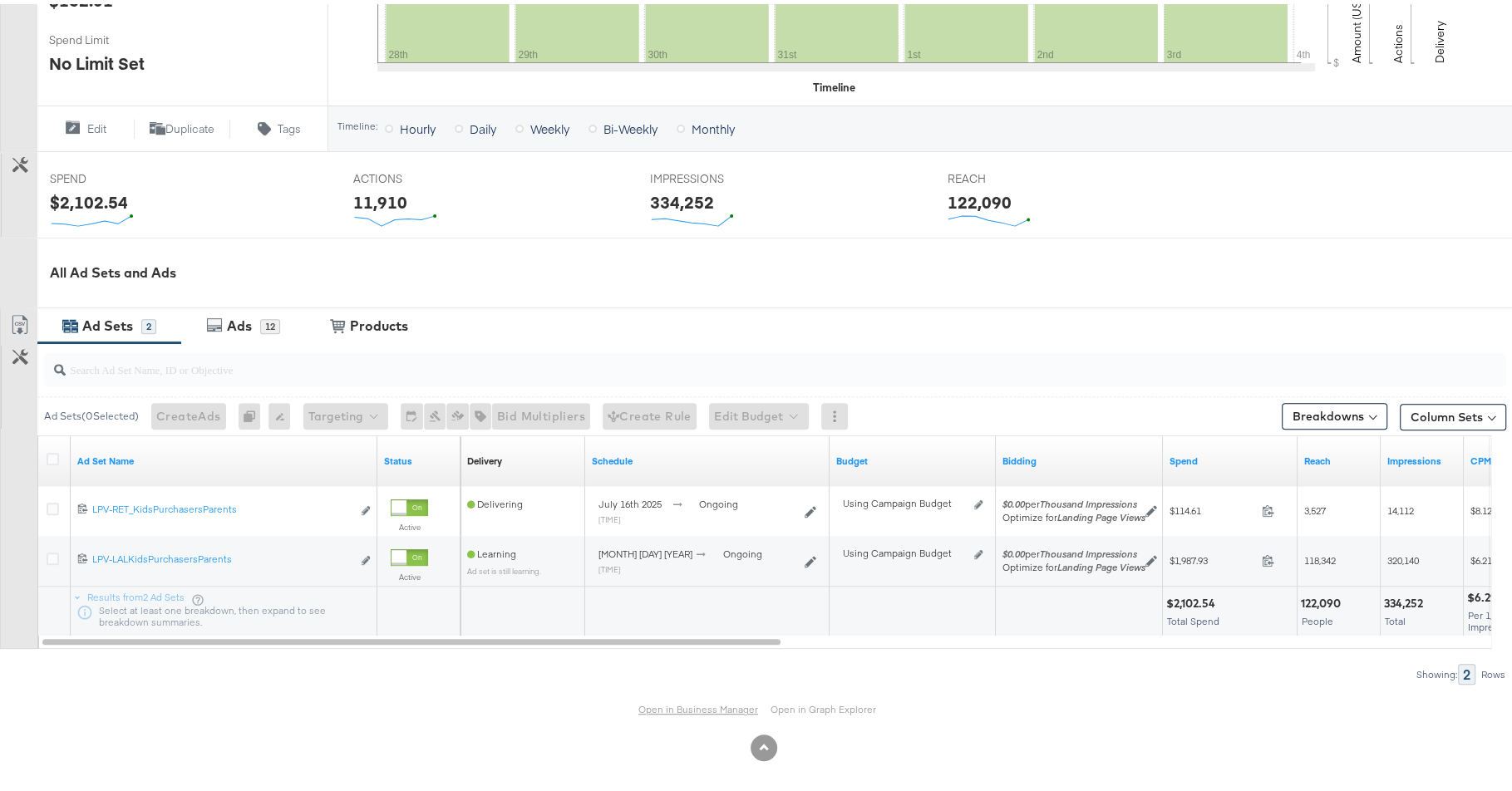 scroll, scrollTop: 0, scrollLeft: 0, axis: both 